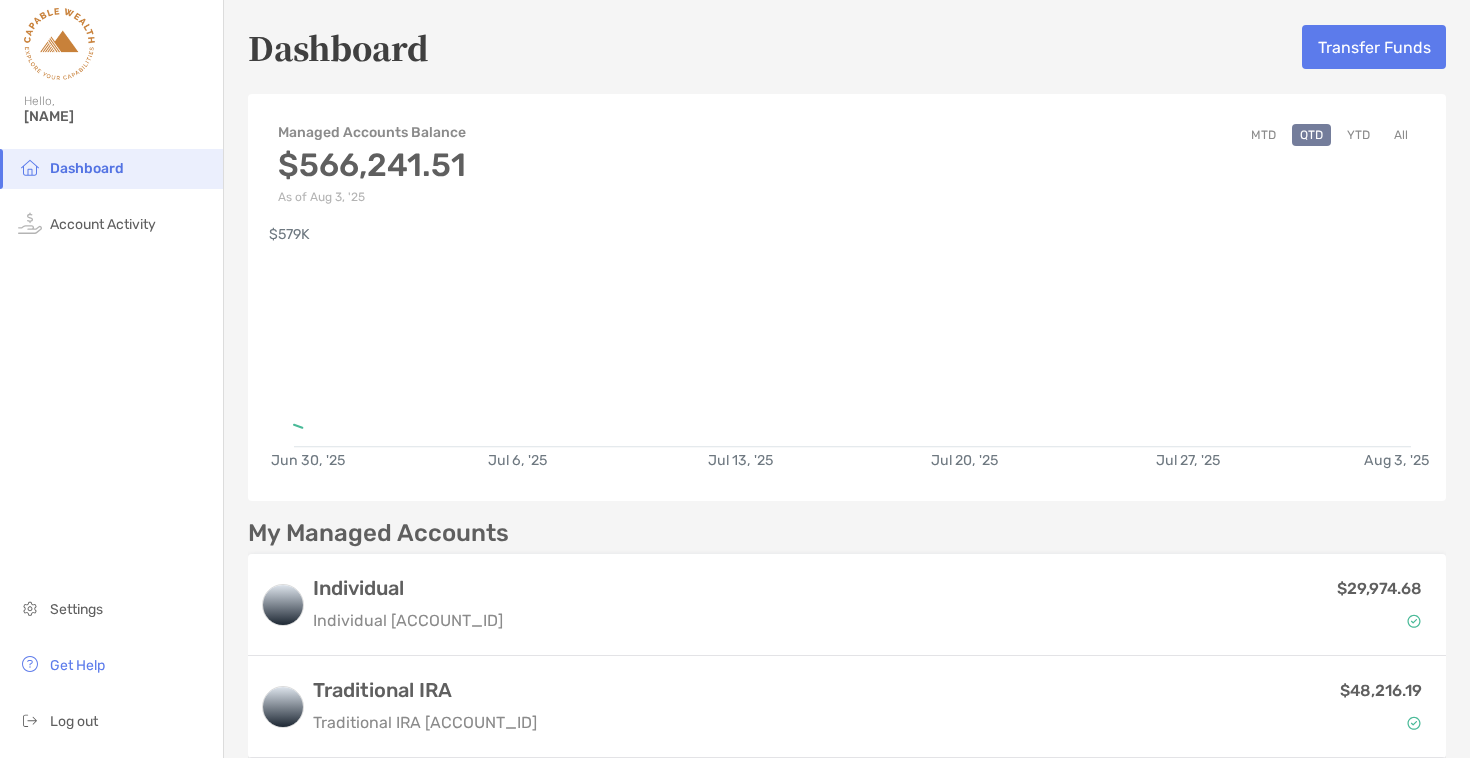 scroll, scrollTop: 0, scrollLeft: 0, axis: both 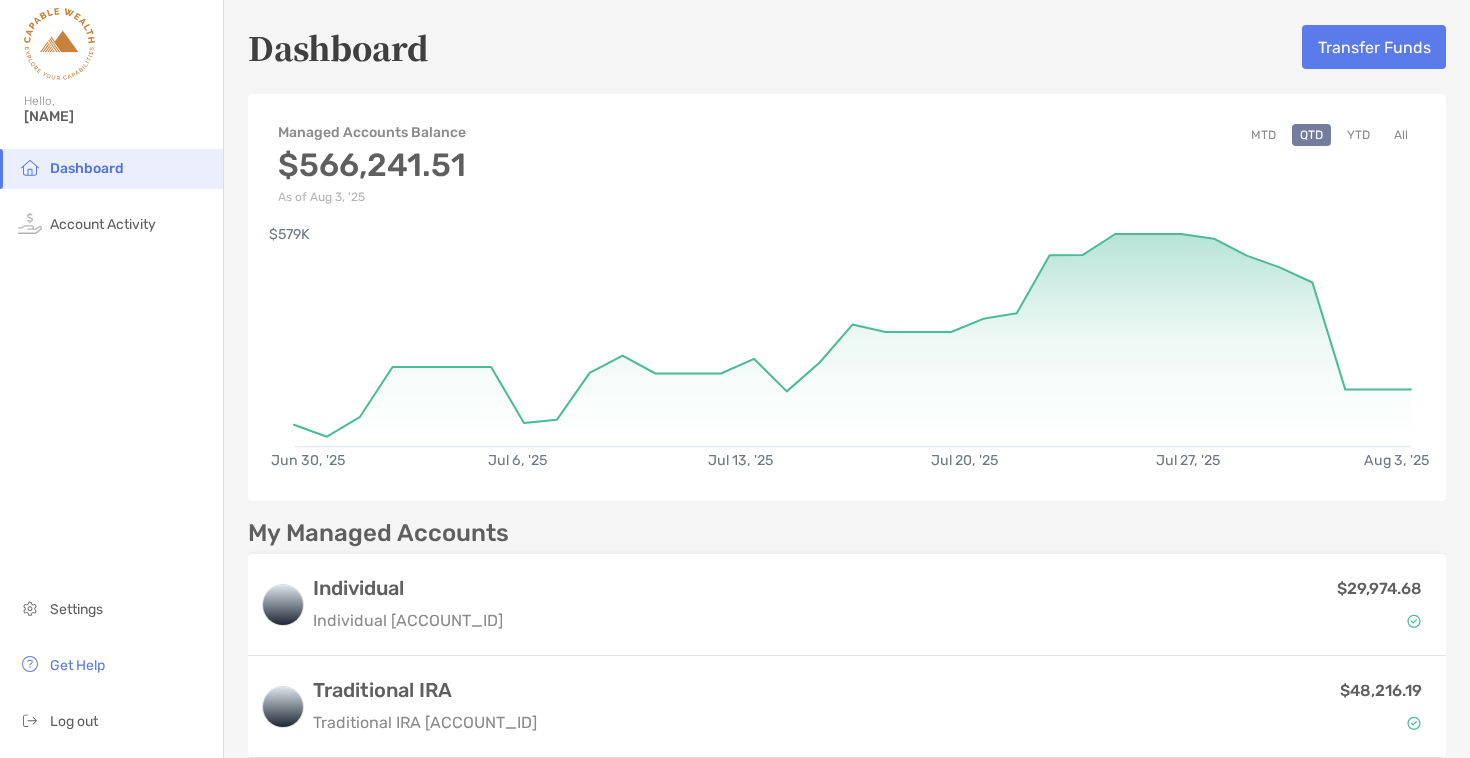 click on "MTD" at bounding box center [1263, 135] 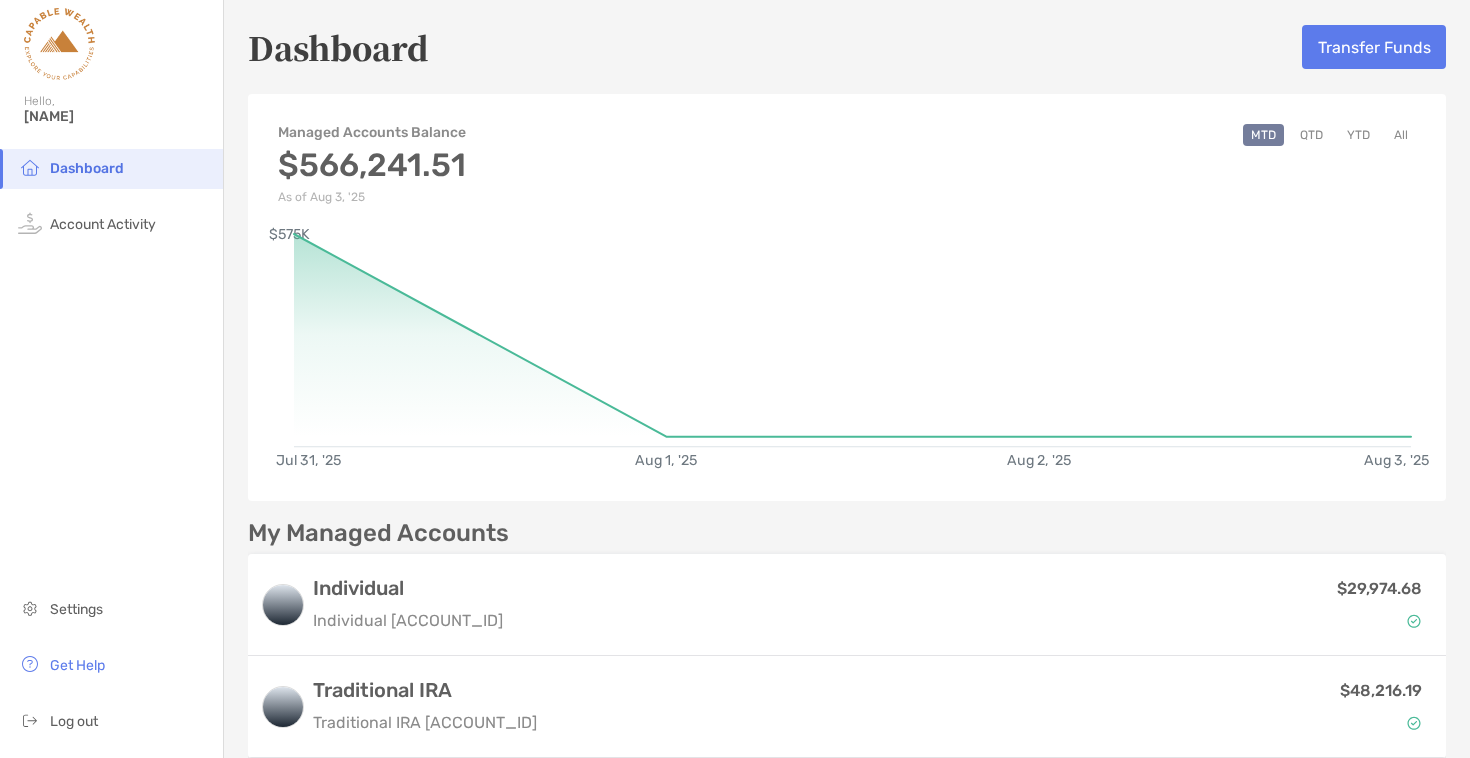 click on "QTD" at bounding box center [1311, 135] 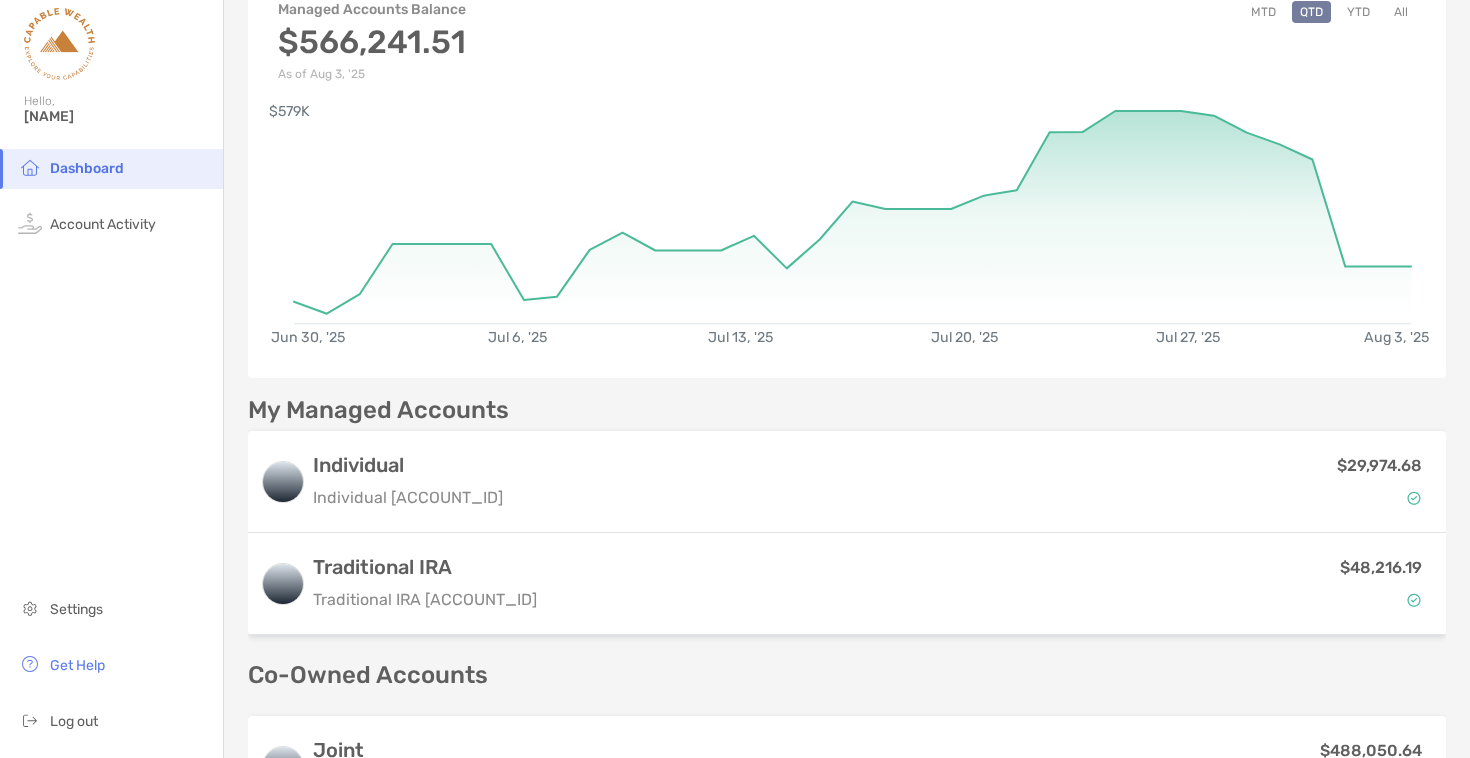 scroll, scrollTop: 238, scrollLeft: 0, axis: vertical 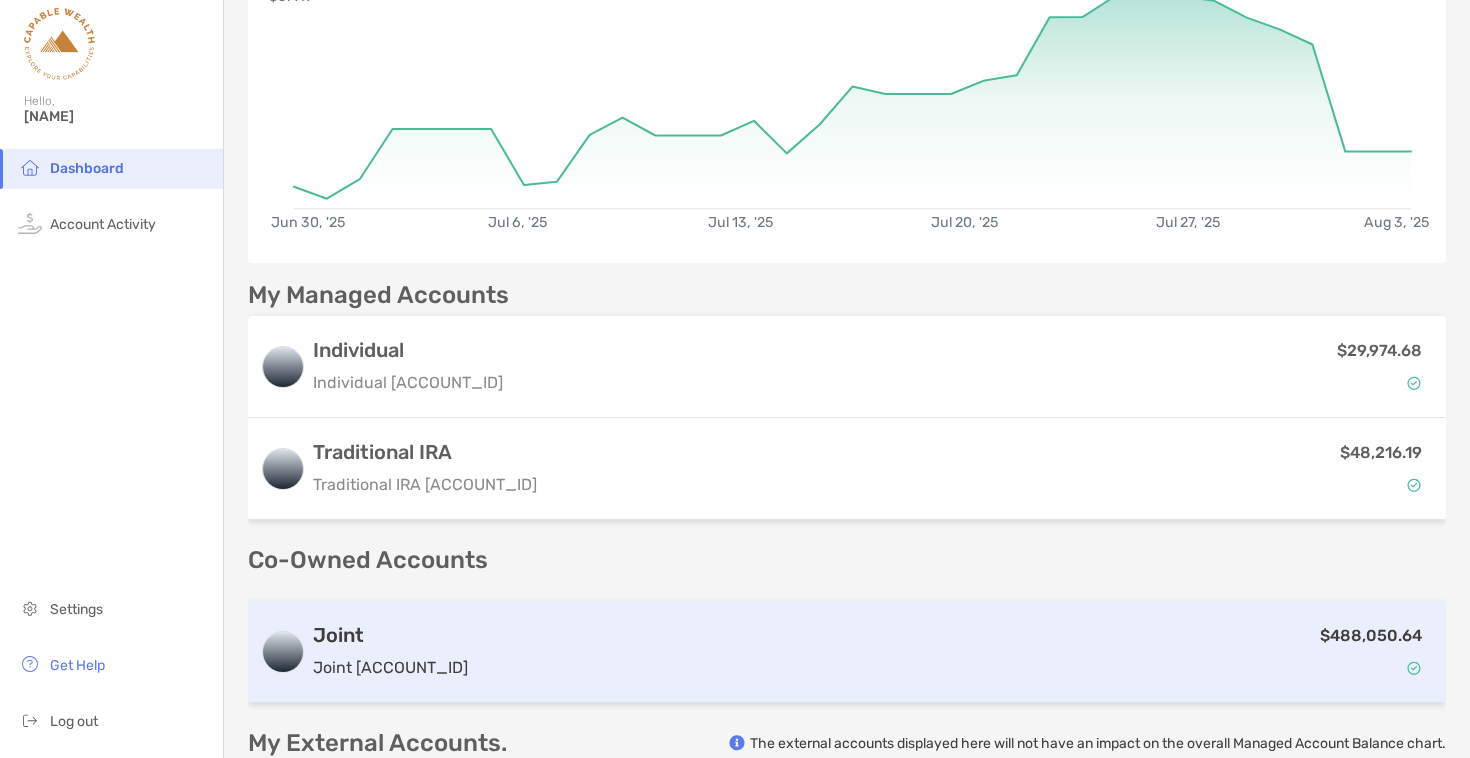 click on "Joint Joint   [ACCOUNT_ID] [AMOUNT]" at bounding box center [847, 652] 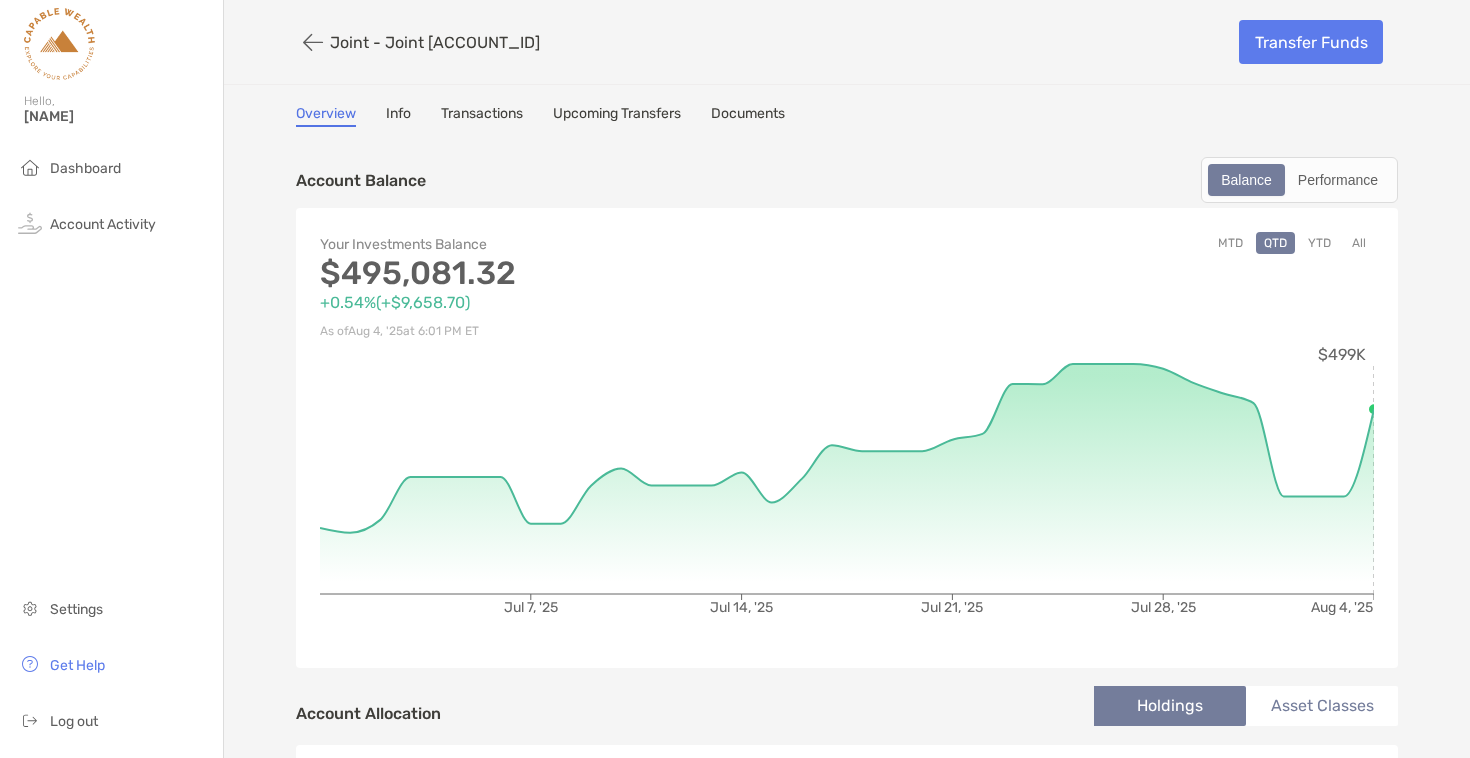 scroll, scrollTop: 0, scrollLeft: 0, axis: both 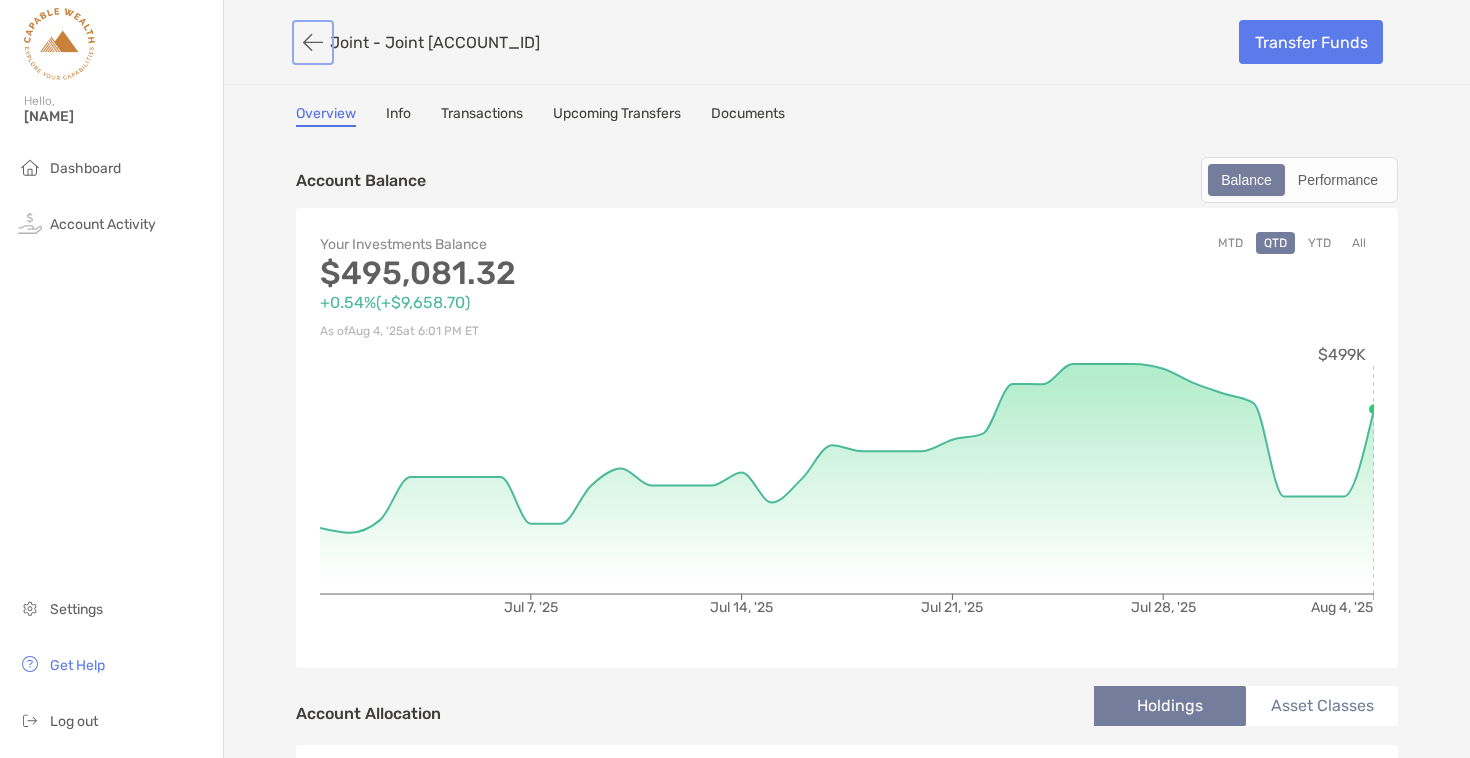 click at bounding box center [313, 42] 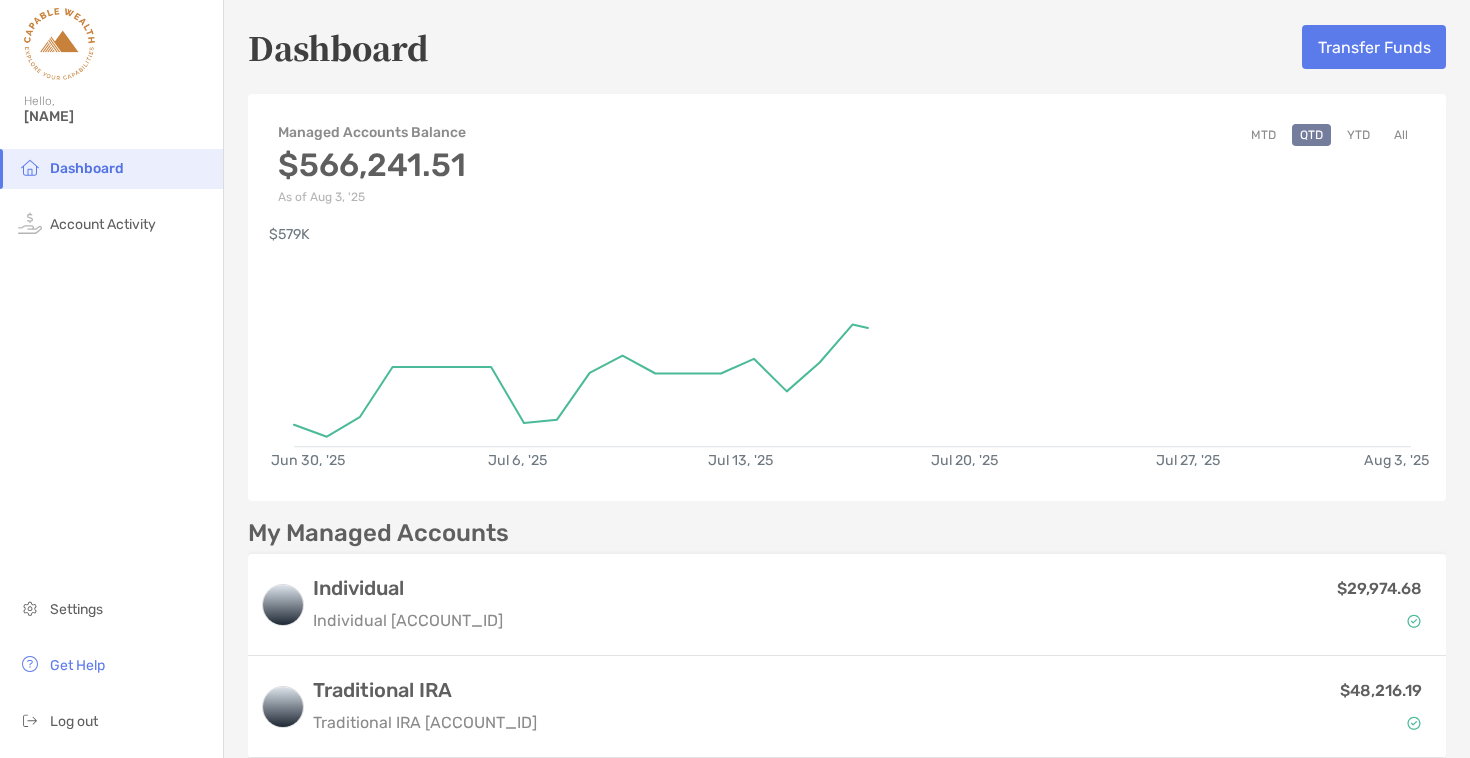 scroll, scrollTop: 227, scrollLeft: 0, axis: vertical 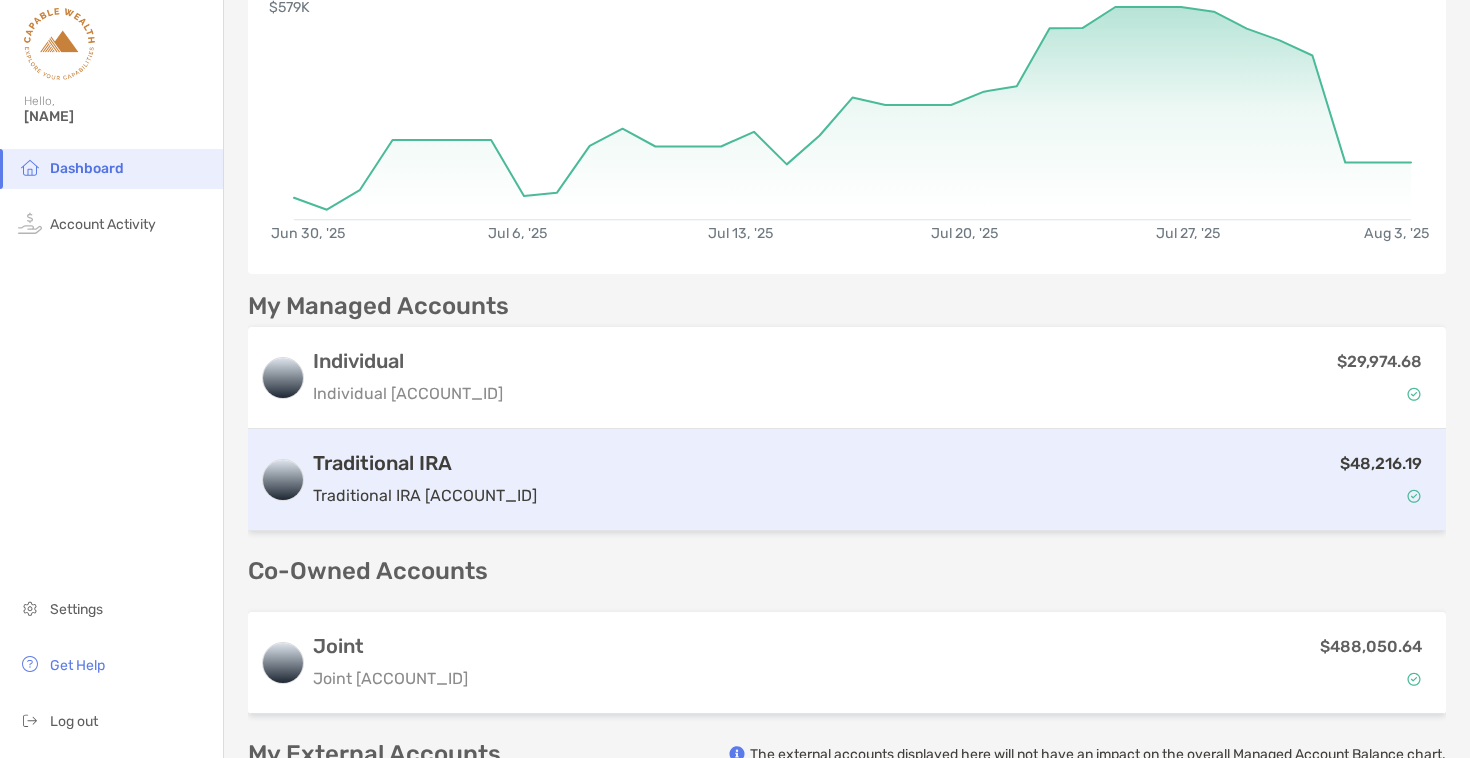 click on "$48,216.19" at bounding box center [989, 480] 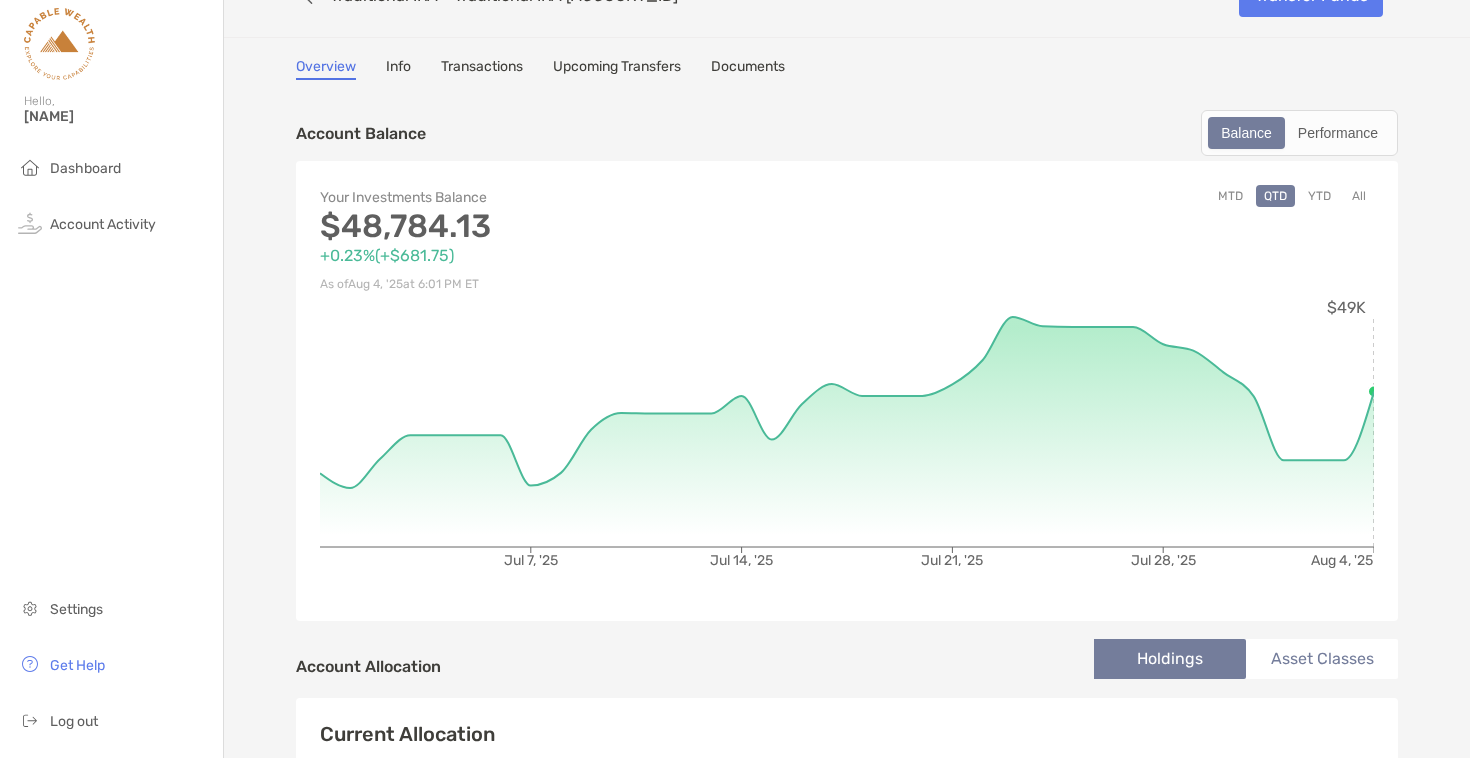 scroll, scrollTop: 0, scrollLeft: 0, axis: both 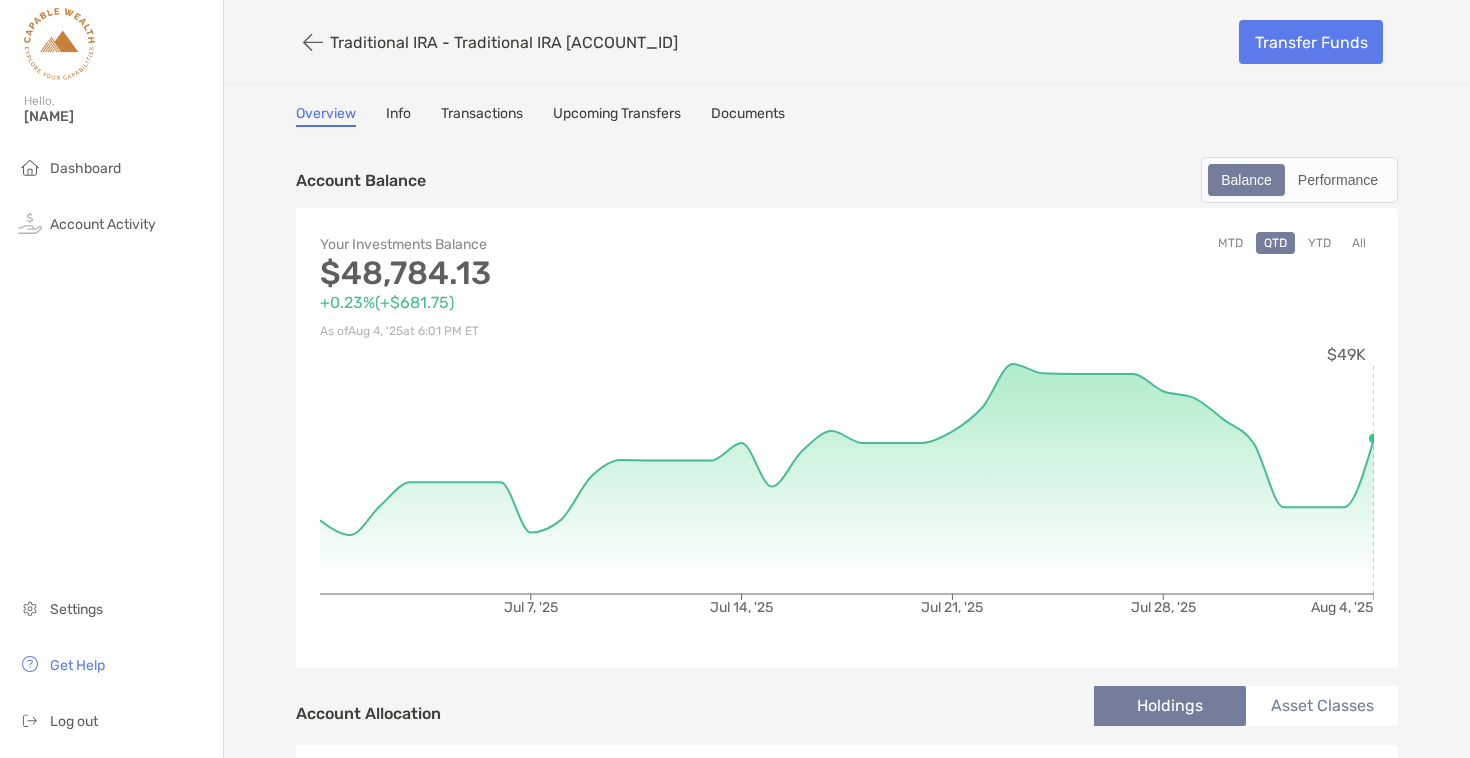 click on "YTD" at bounding box center (1319, 243) 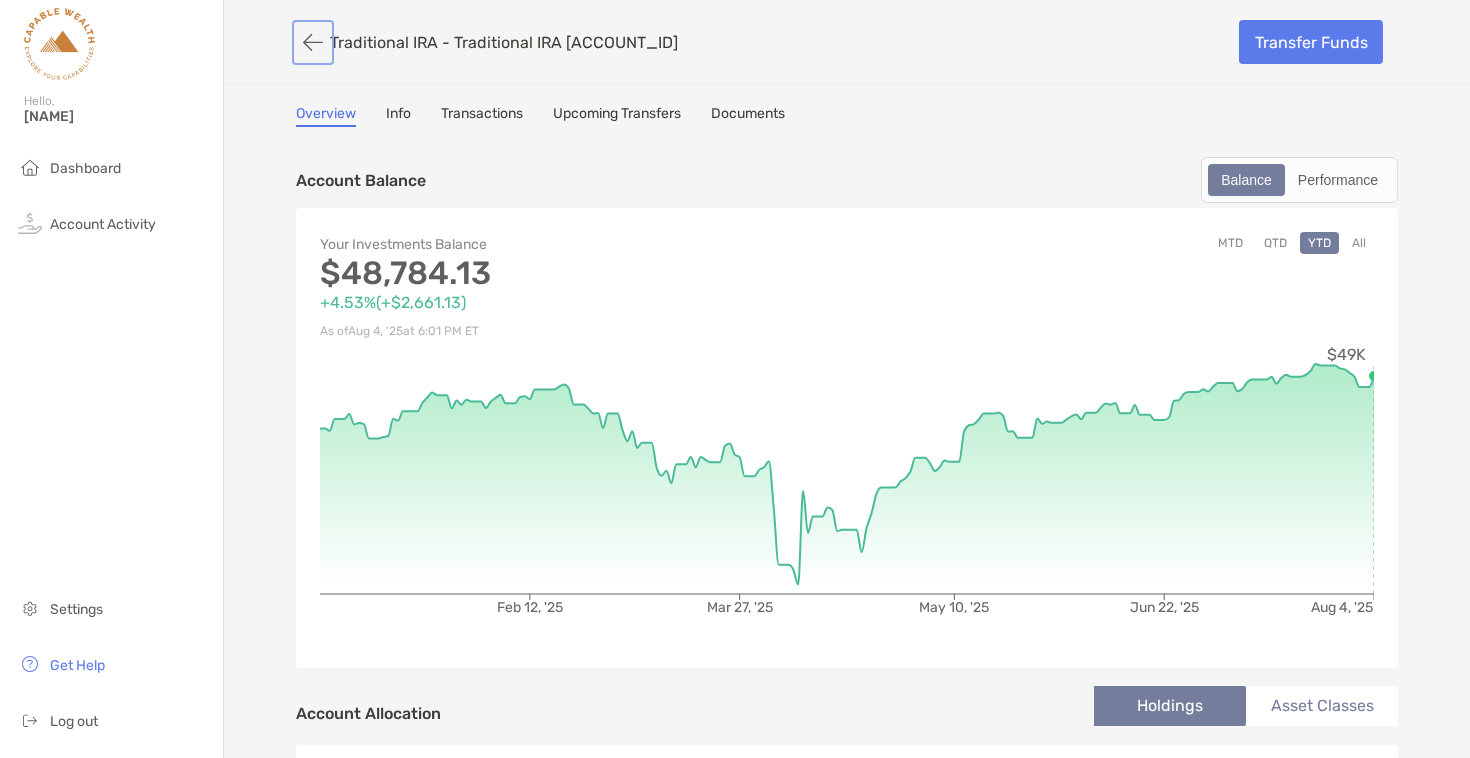 click at bounding box center [313, 42] 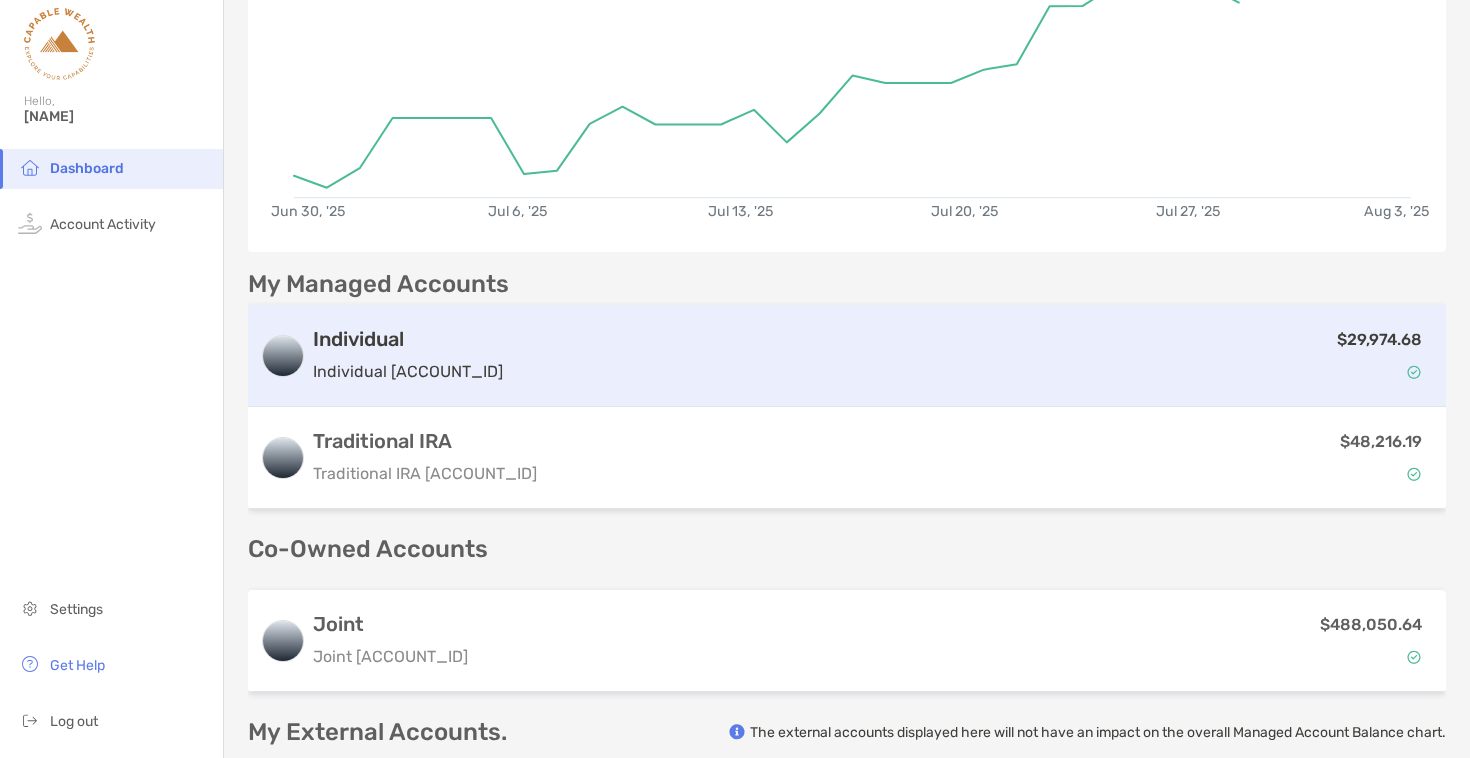 scroll, scrollTop: 469, scrollLeft: 0, axis: vertical 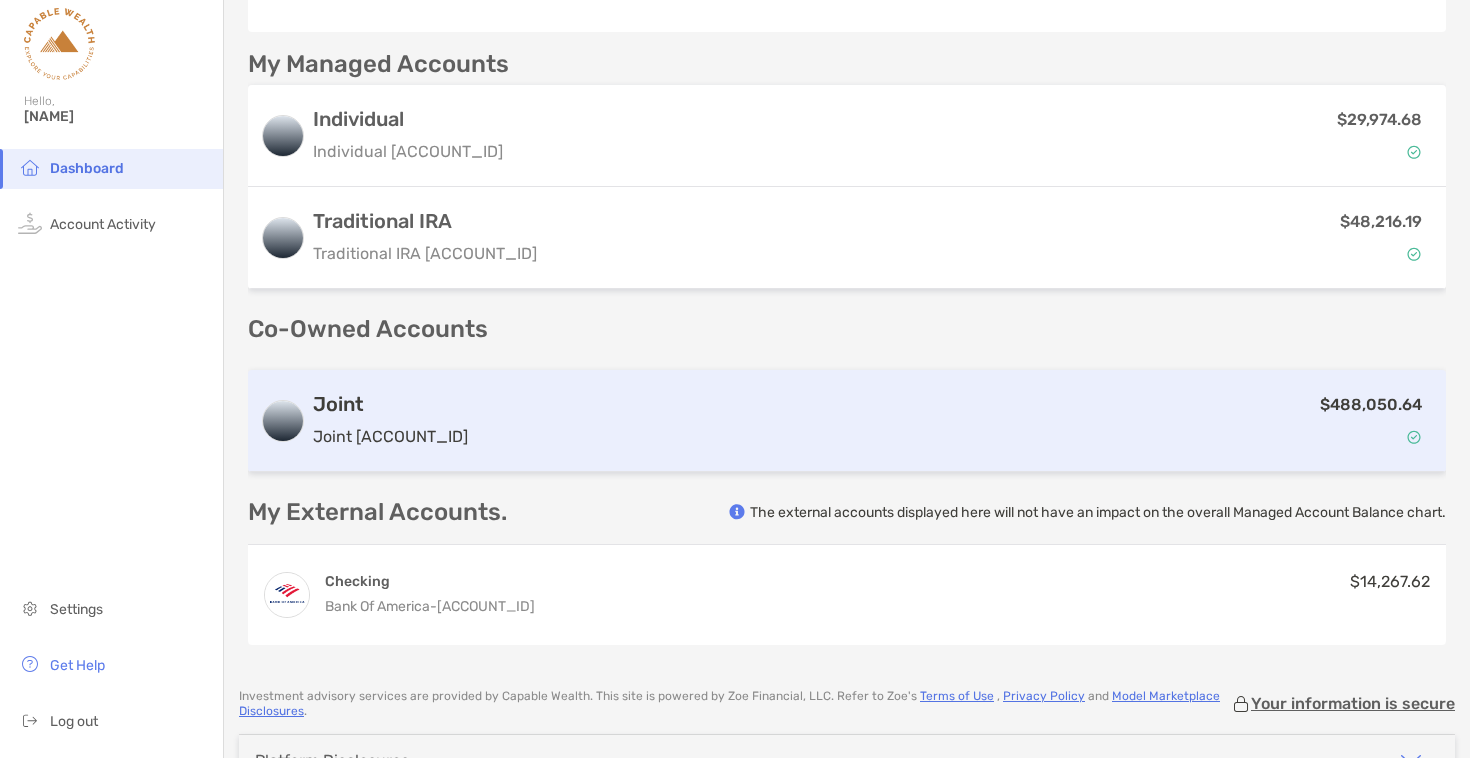 click on "$488,050.64" at bounding box center [955, 421] 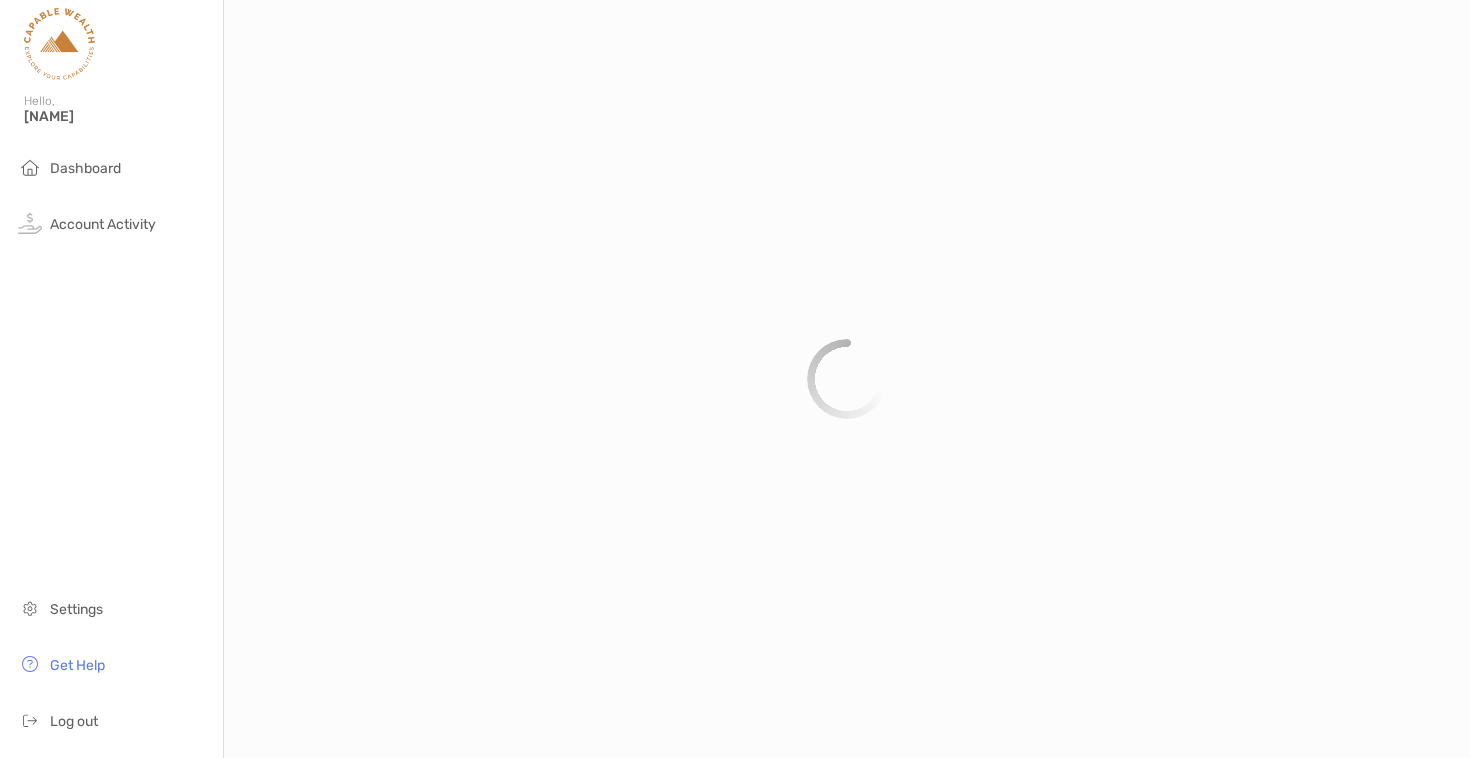 scroll, scrollTop: 0, scrollLeft: 0, axis: both 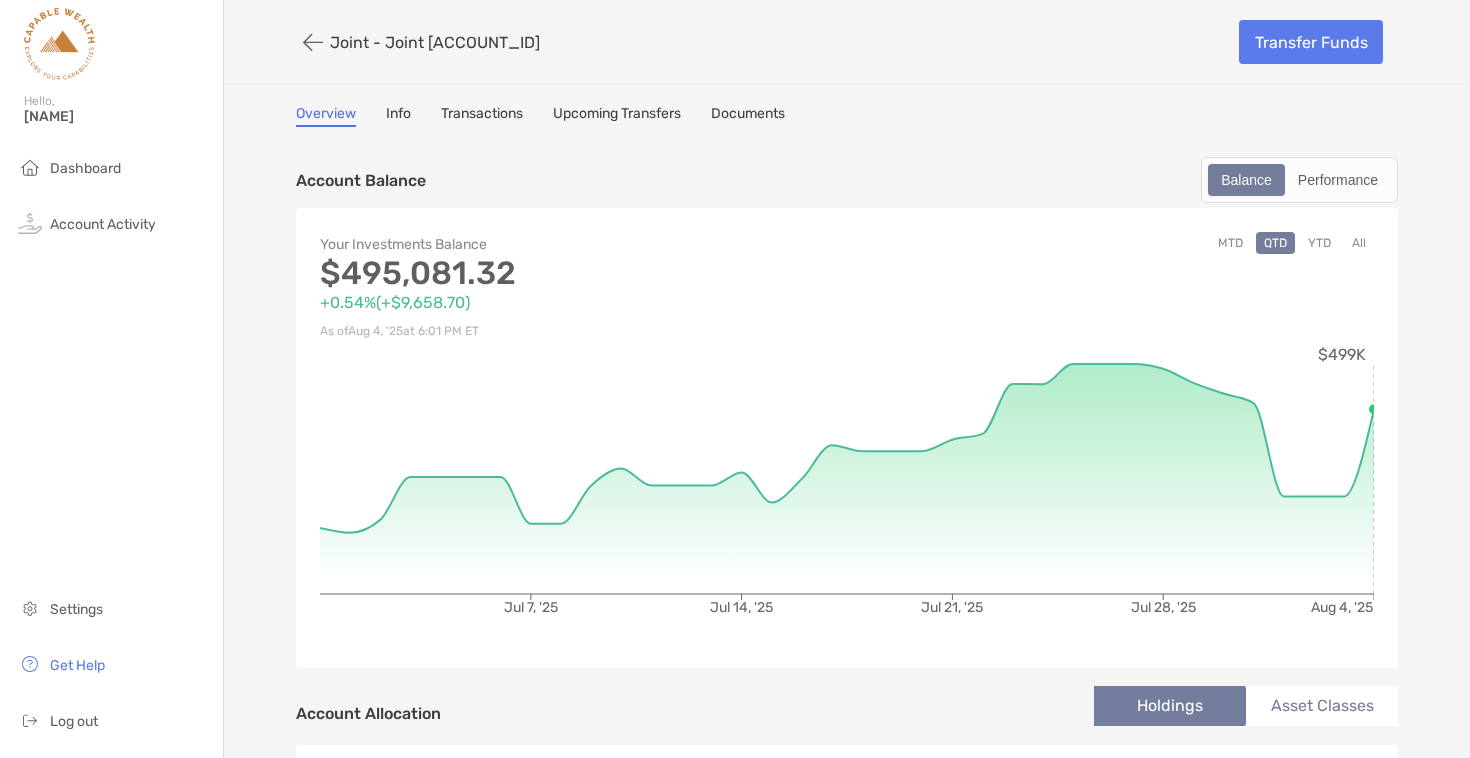 click on "YTD" at bounding box center (1319, 243) 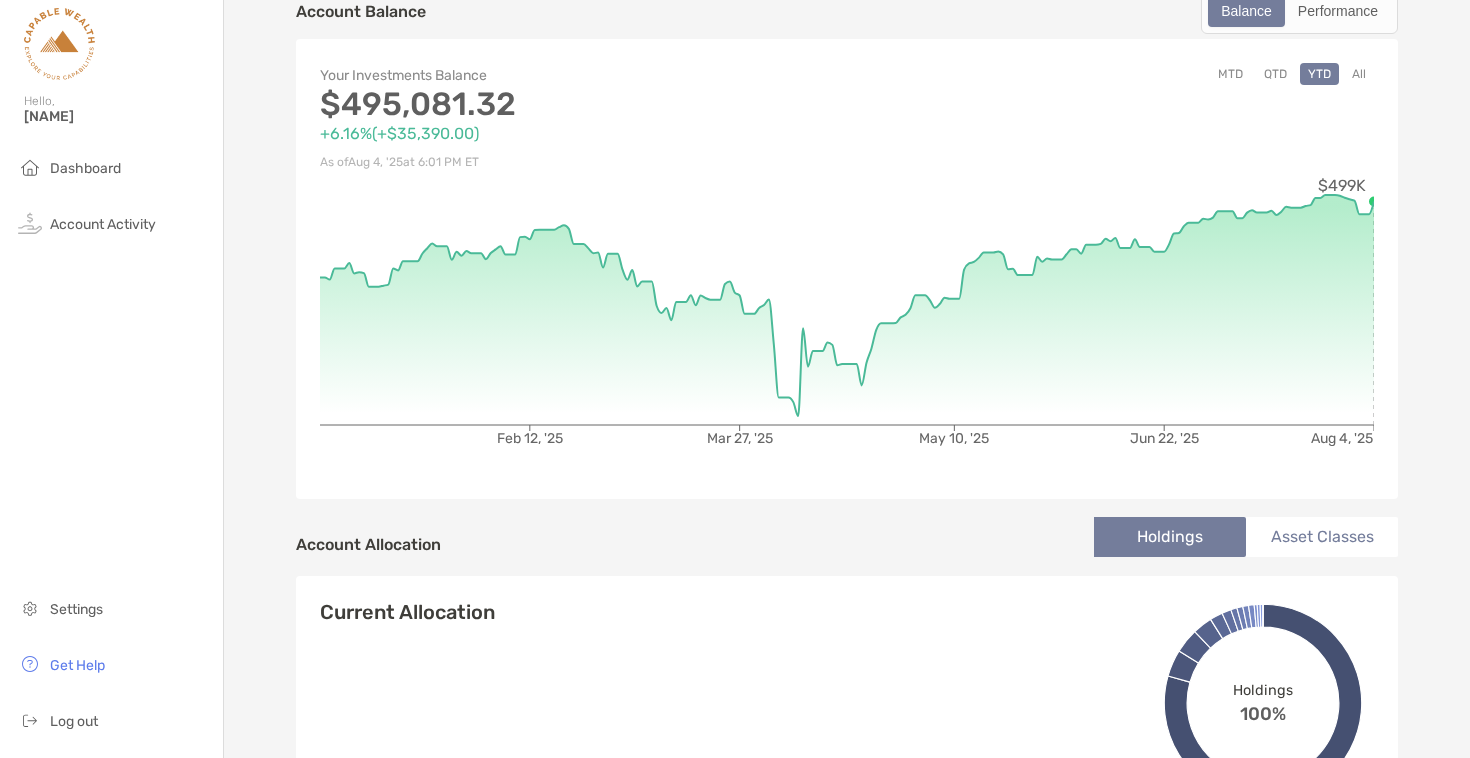scroll, scrollTop: 75, scrollLeft: 0, axis: vertical 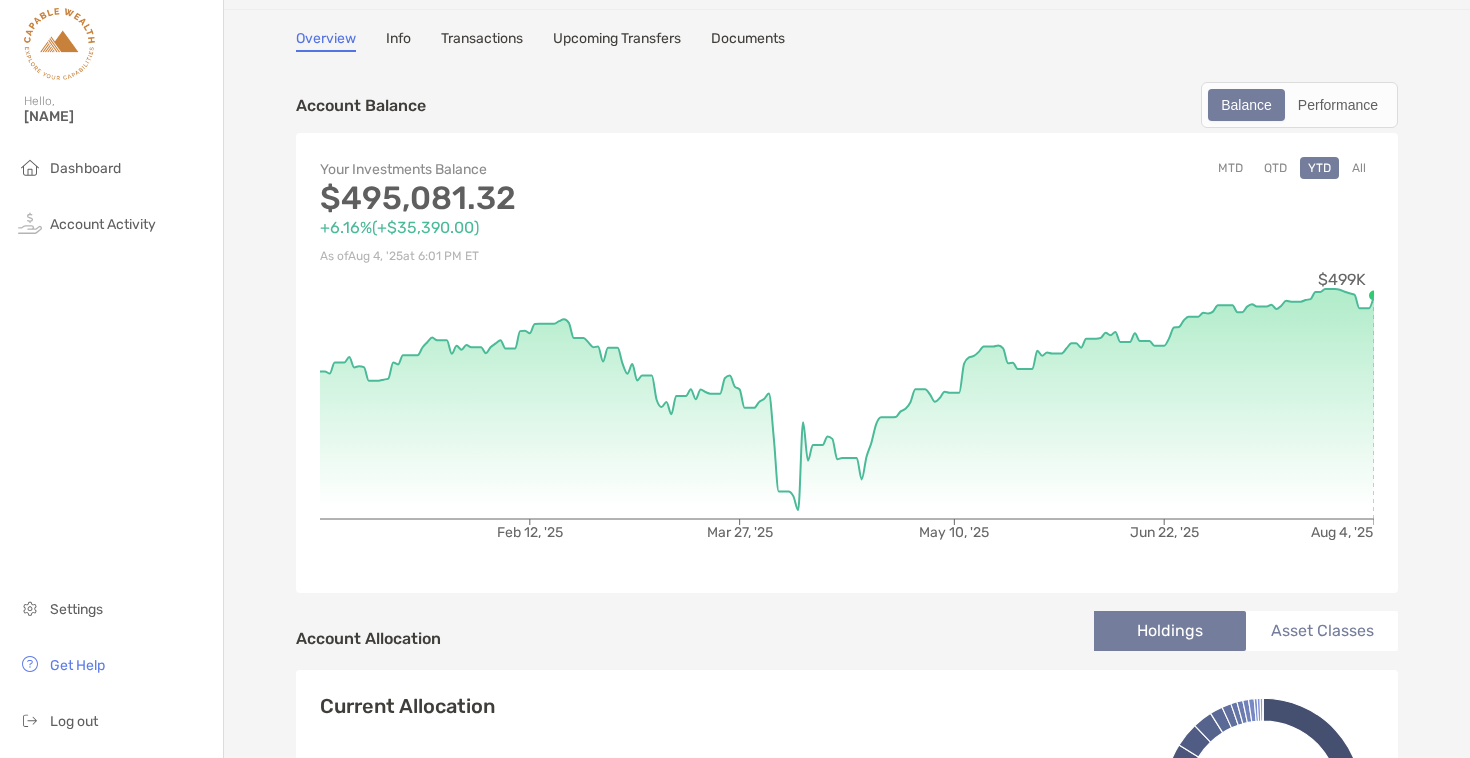 click on "Transactions" at bounding box center [482, 41] 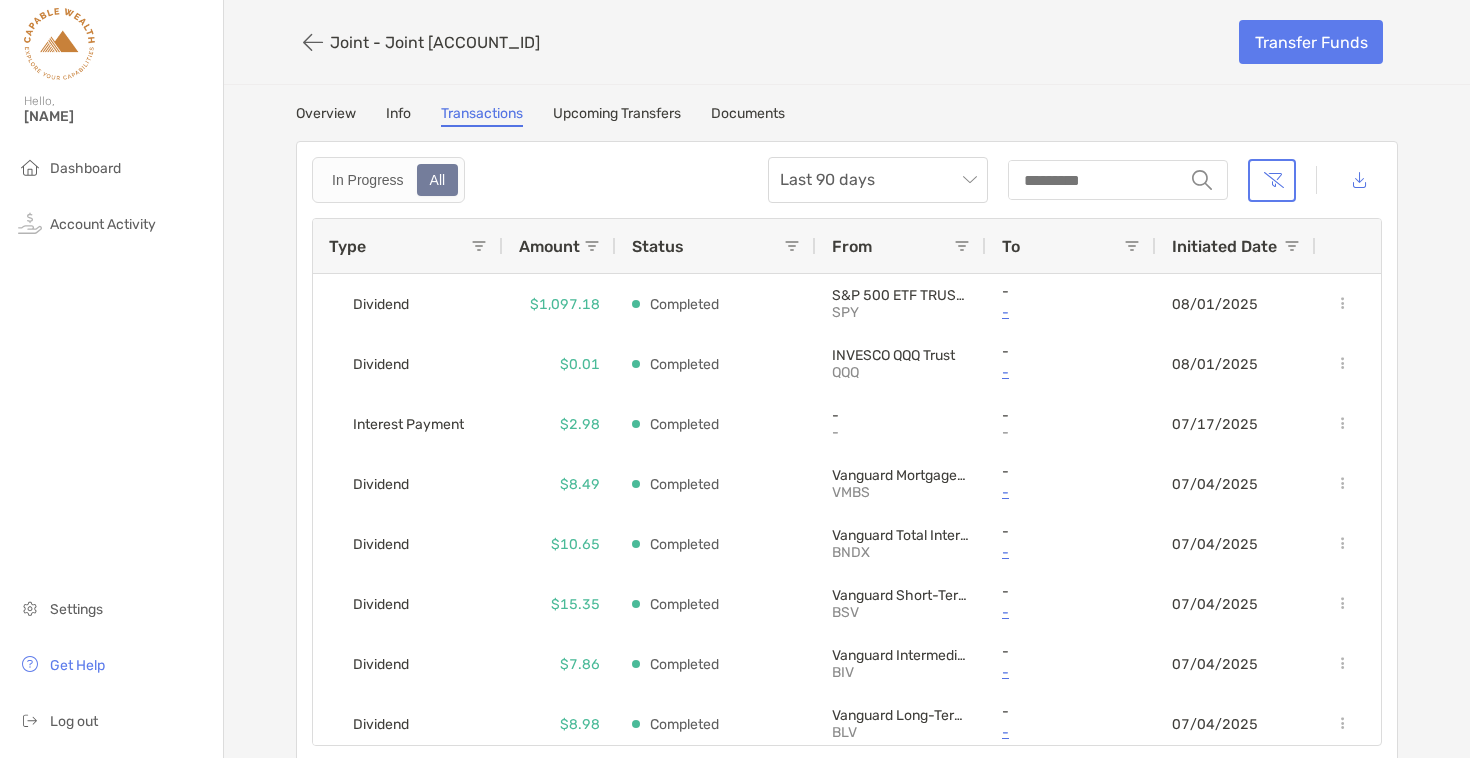 scroll, scrollTop: 4, scrollLeft: 0, axis: vertical 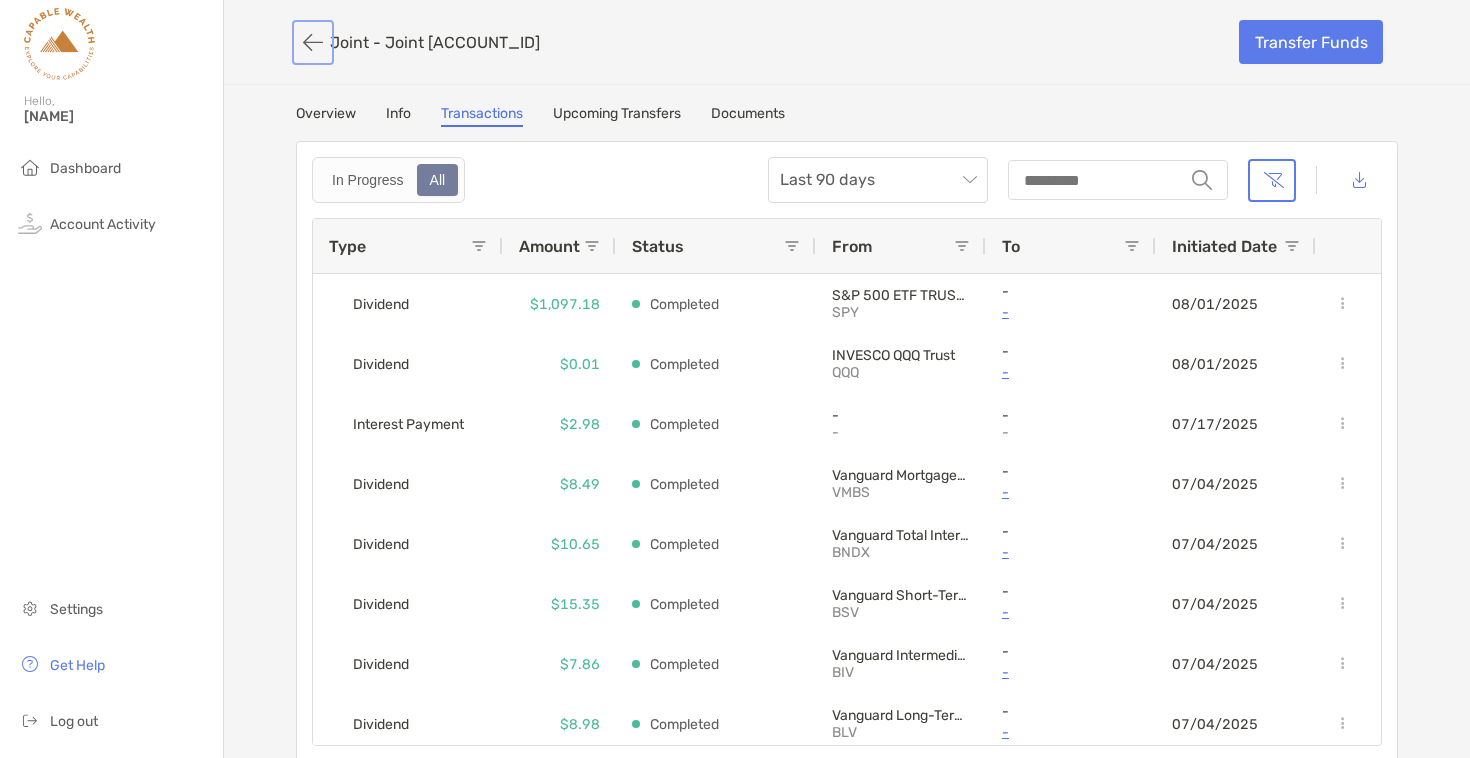 click at bounding box center [313, 42] 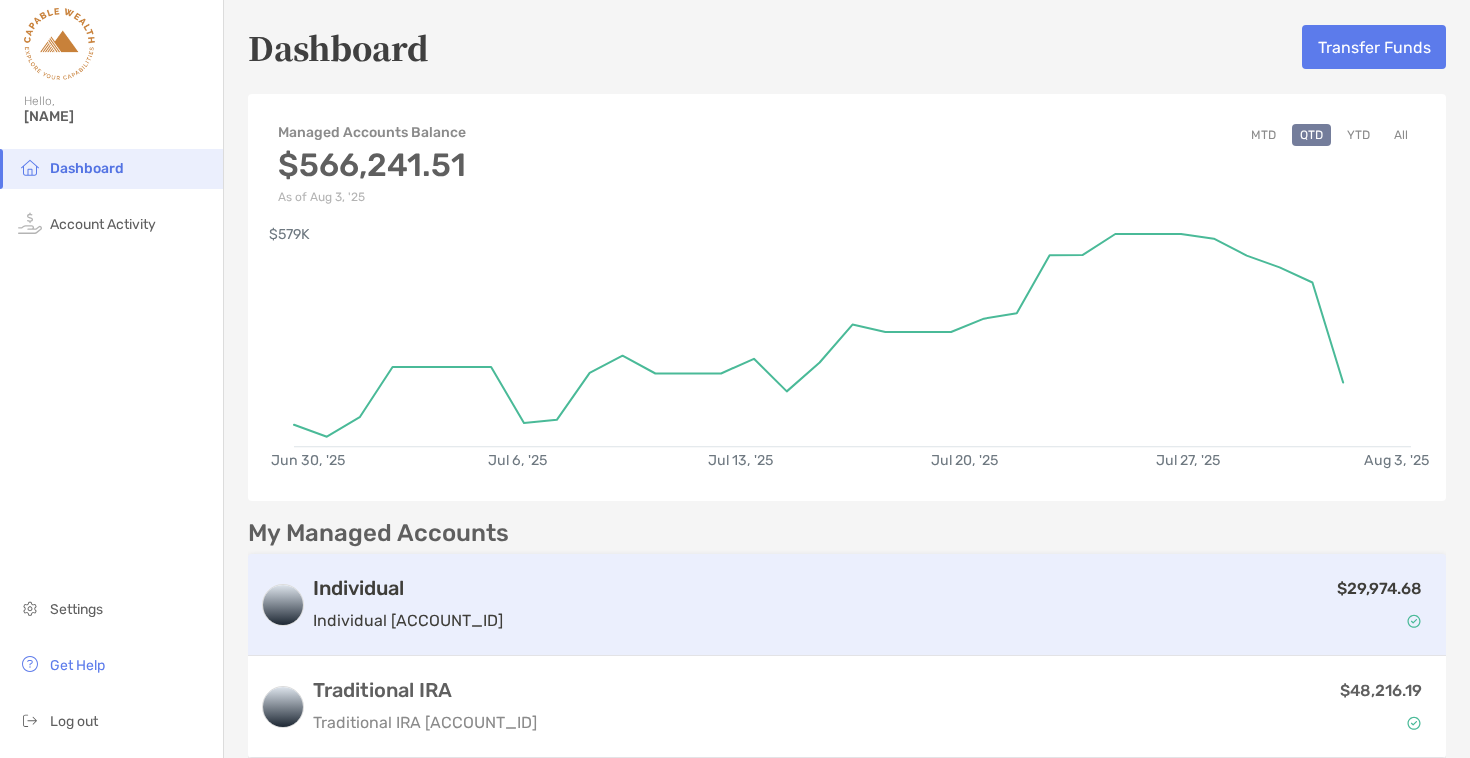 click on "[PRICE]" at bounding box center [972, 605] 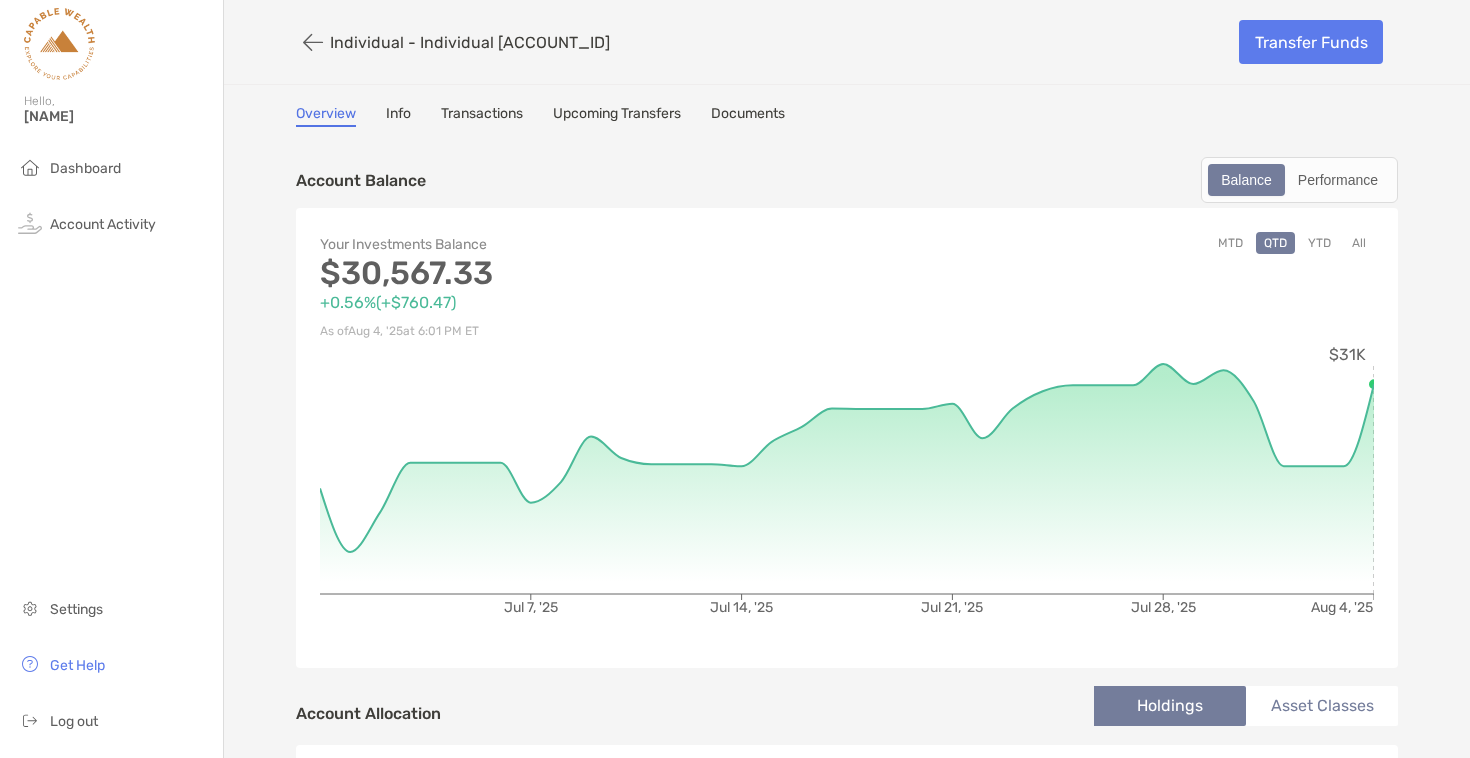 click on "MTD QTD YTD All" at bounding box center (1110, 288) 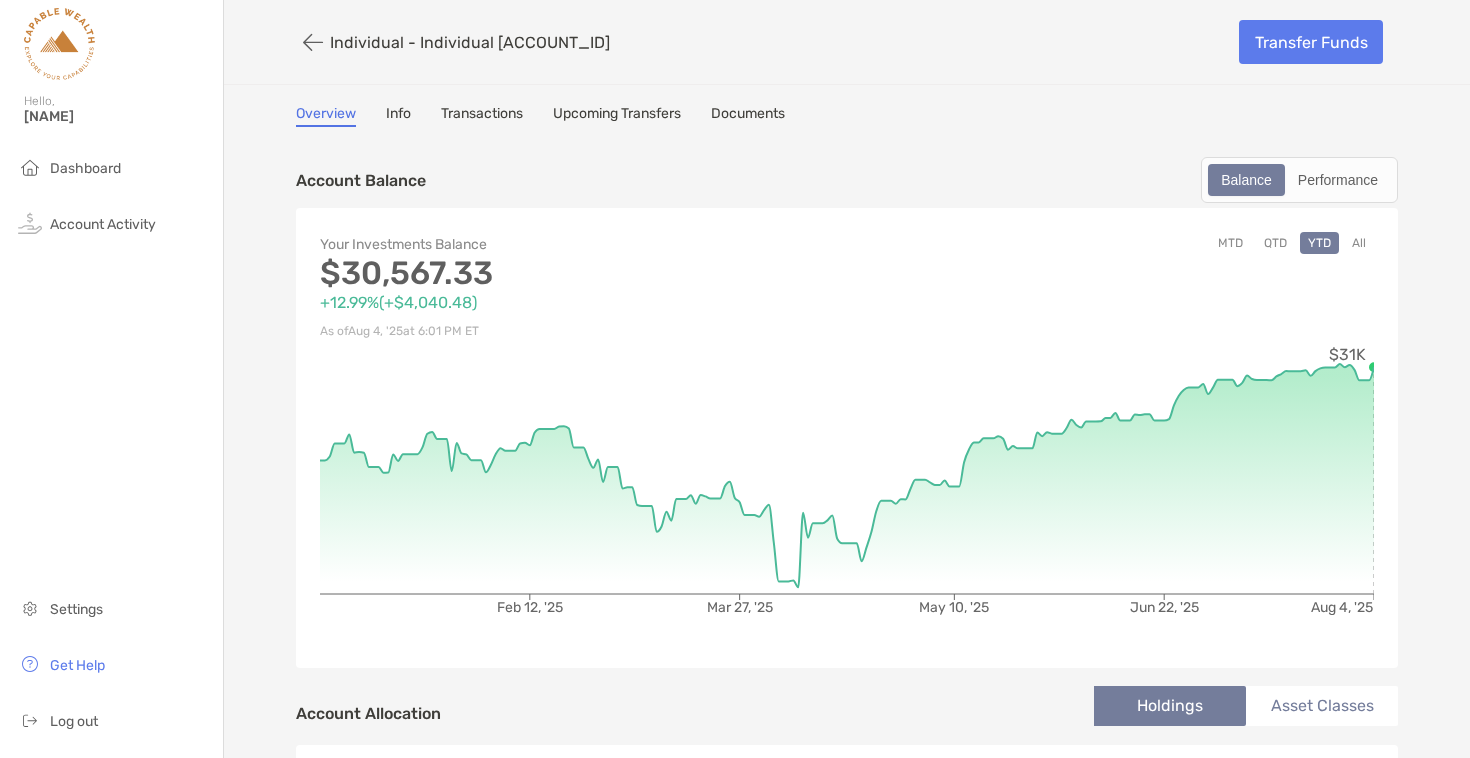 click on "All" at bounding box center [1359, 243] 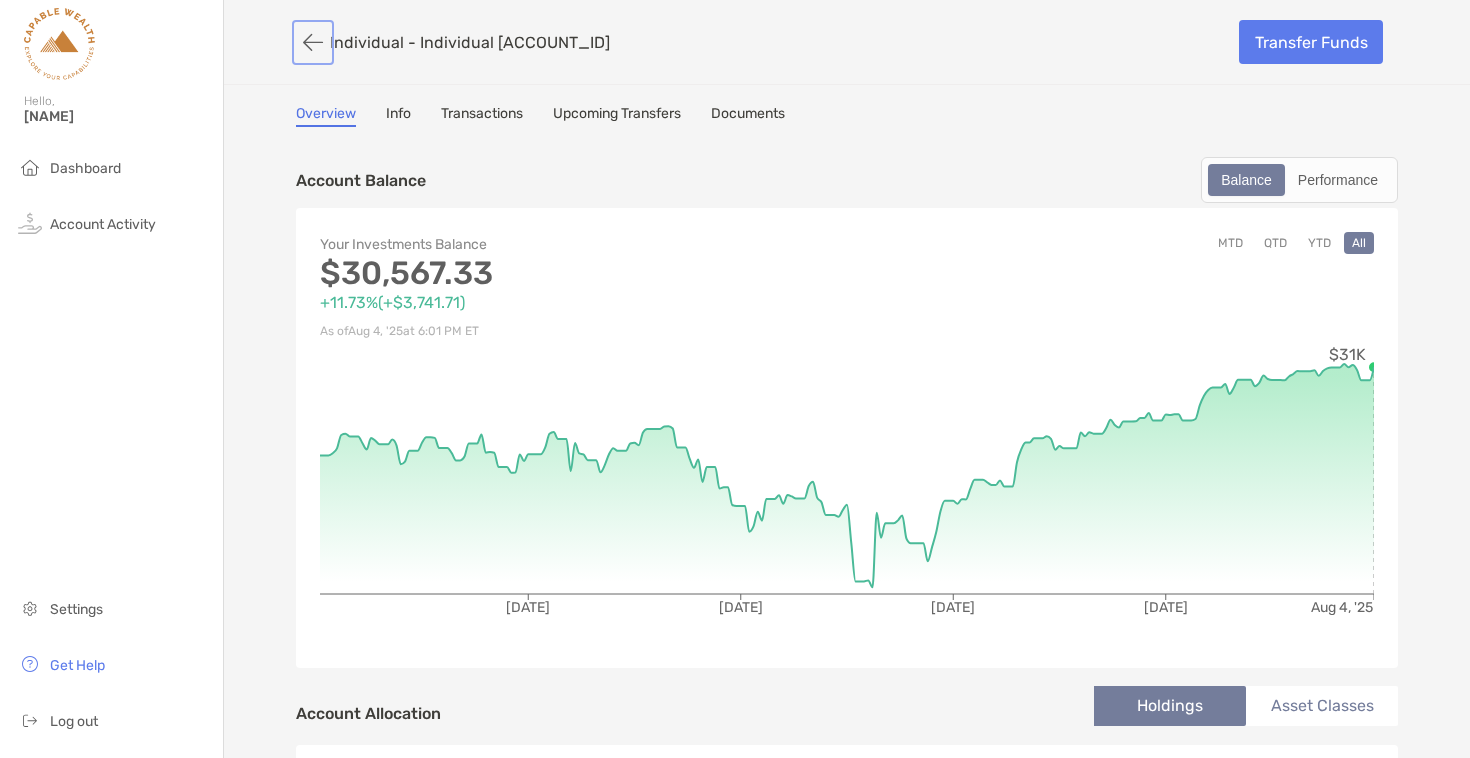 click at bounding box center [313, 42] 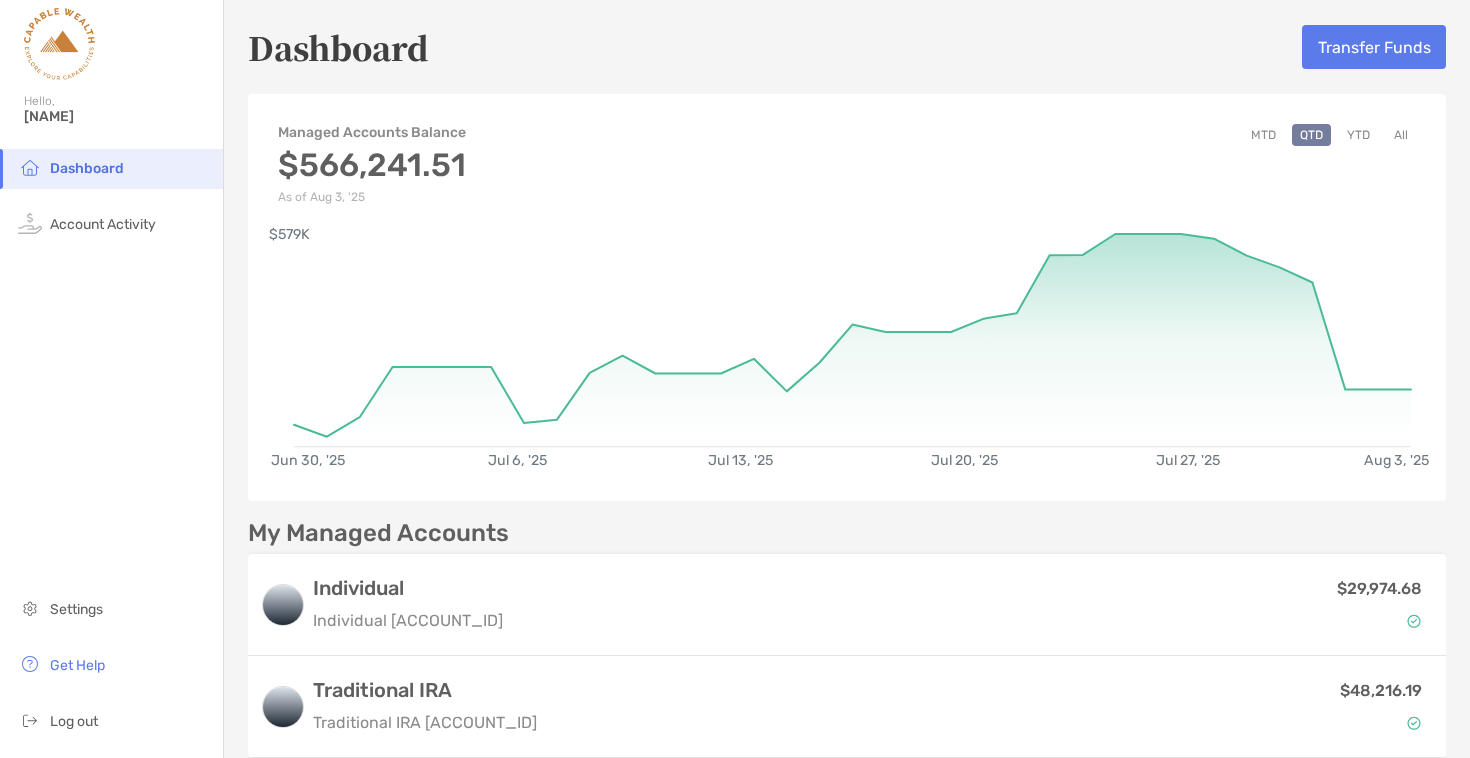 click on "All" at bounding box center (1401, 135) 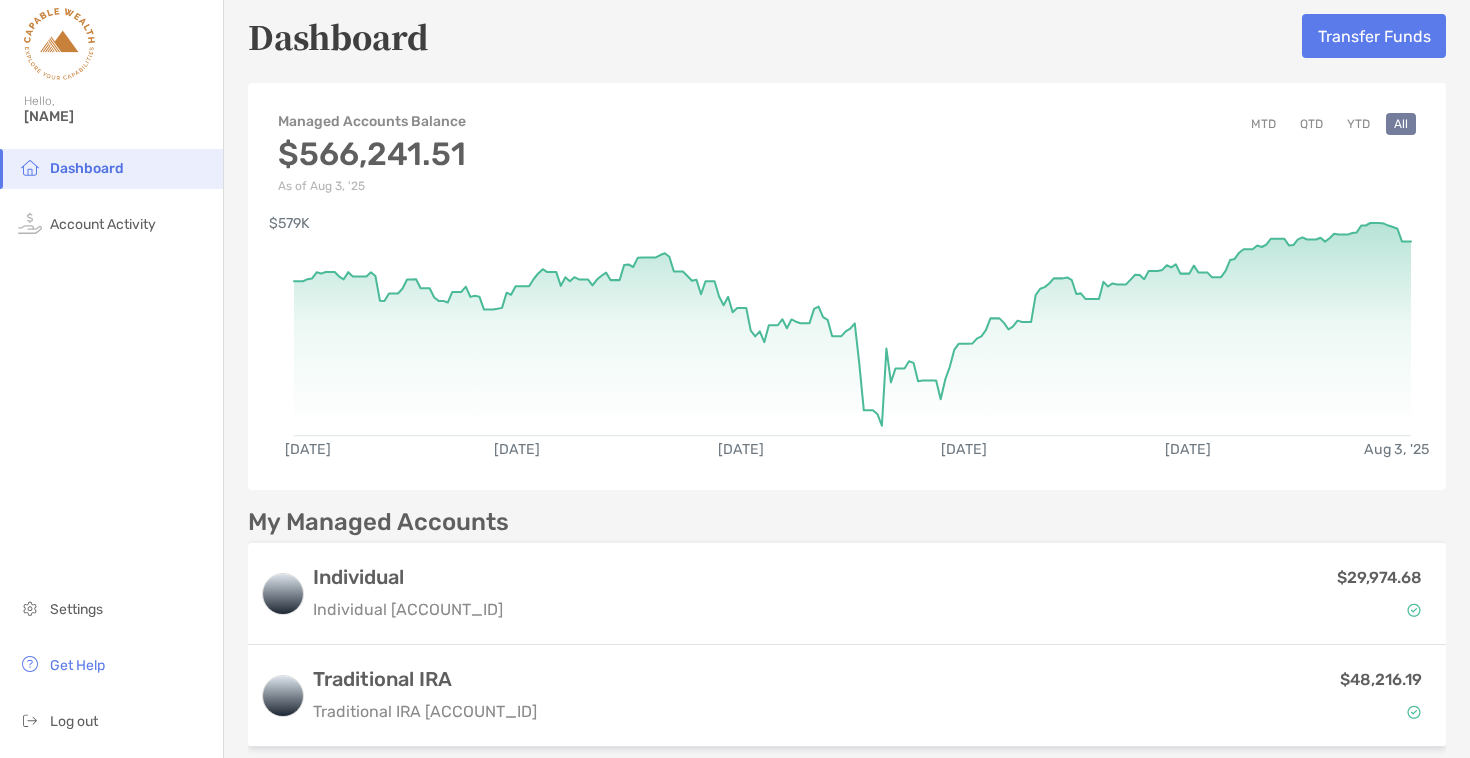 scroll, scrollTop: 0, scrollLeft: 0, axis: both 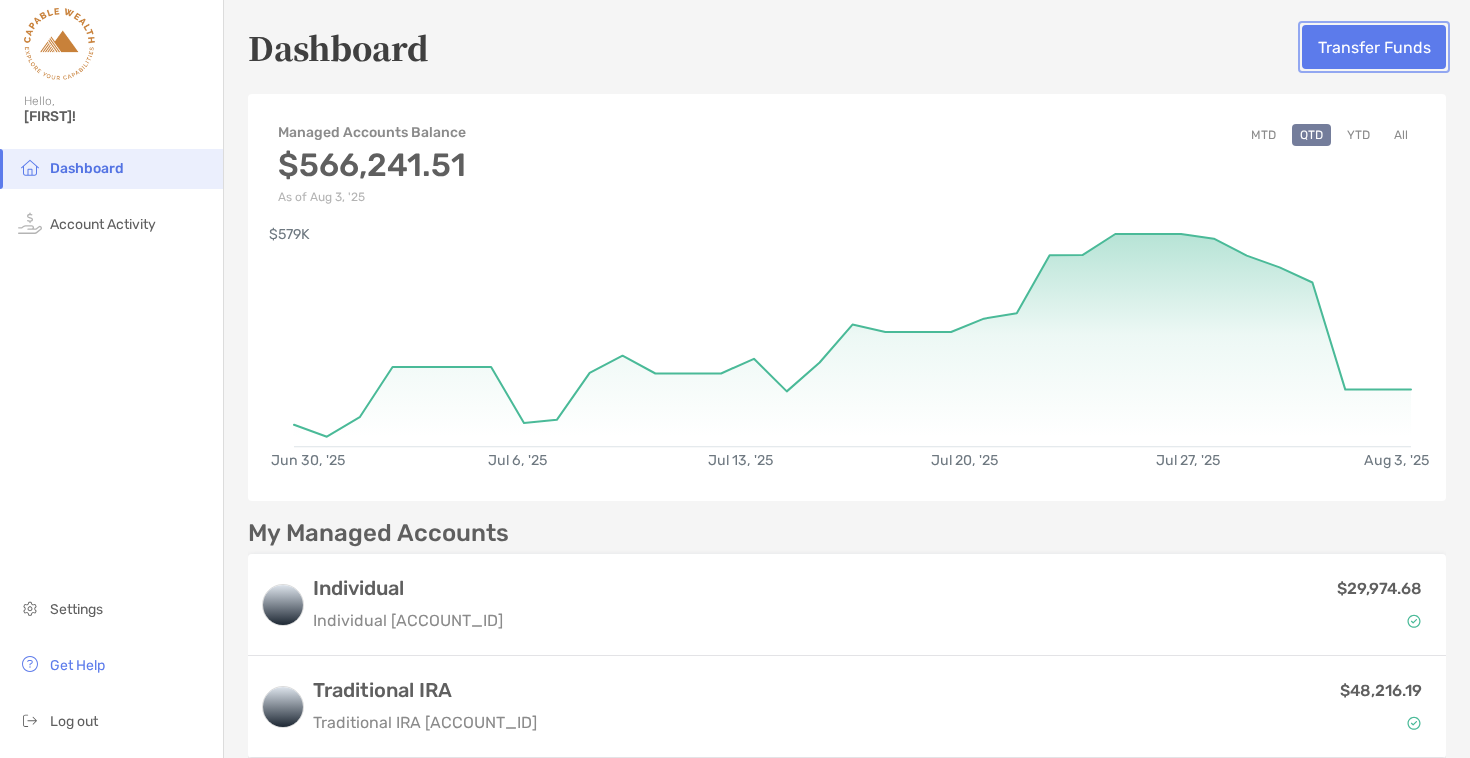 click on "Transfer Funds" at bounding box center [1374, 47] 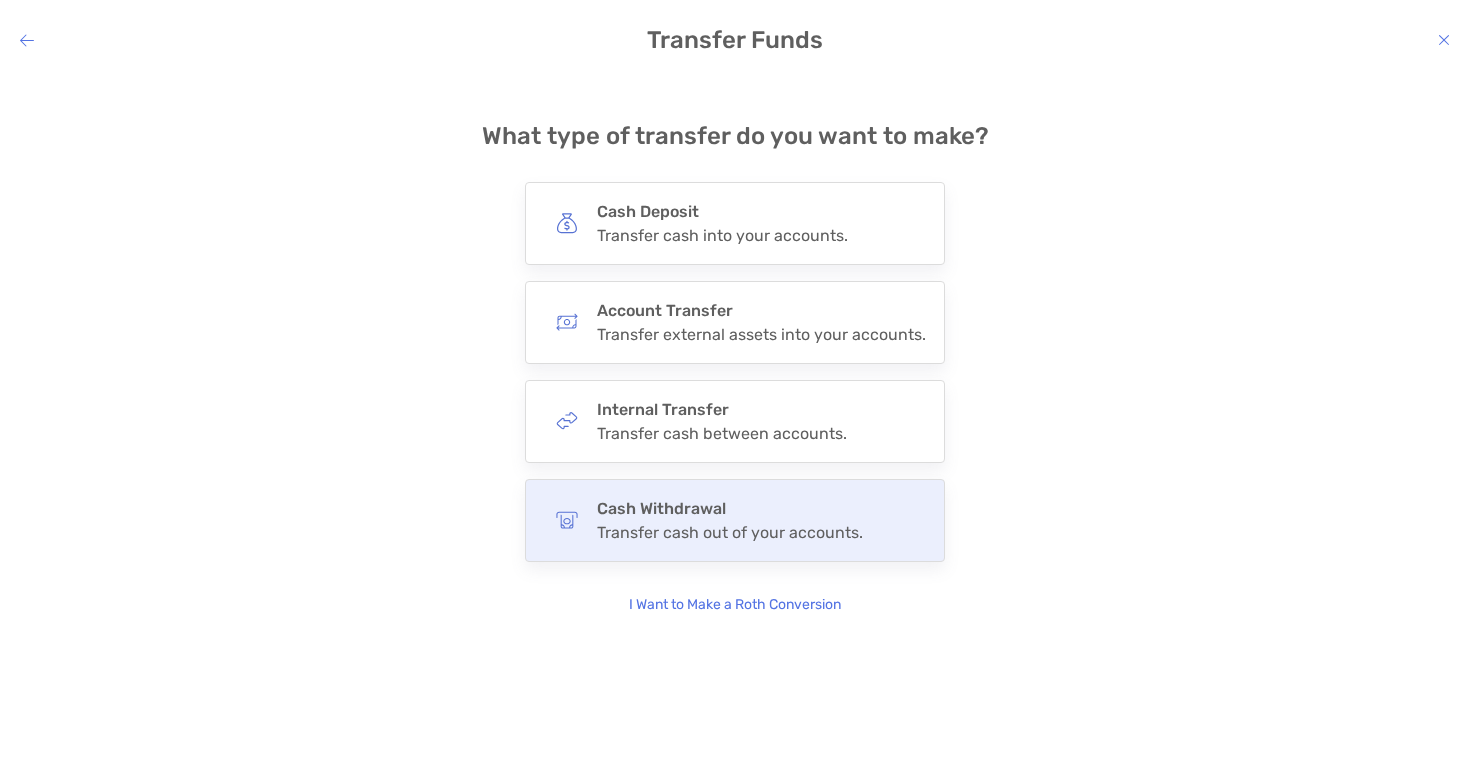 click on "Cash Withdrawal" at bounding box center [730, 508] 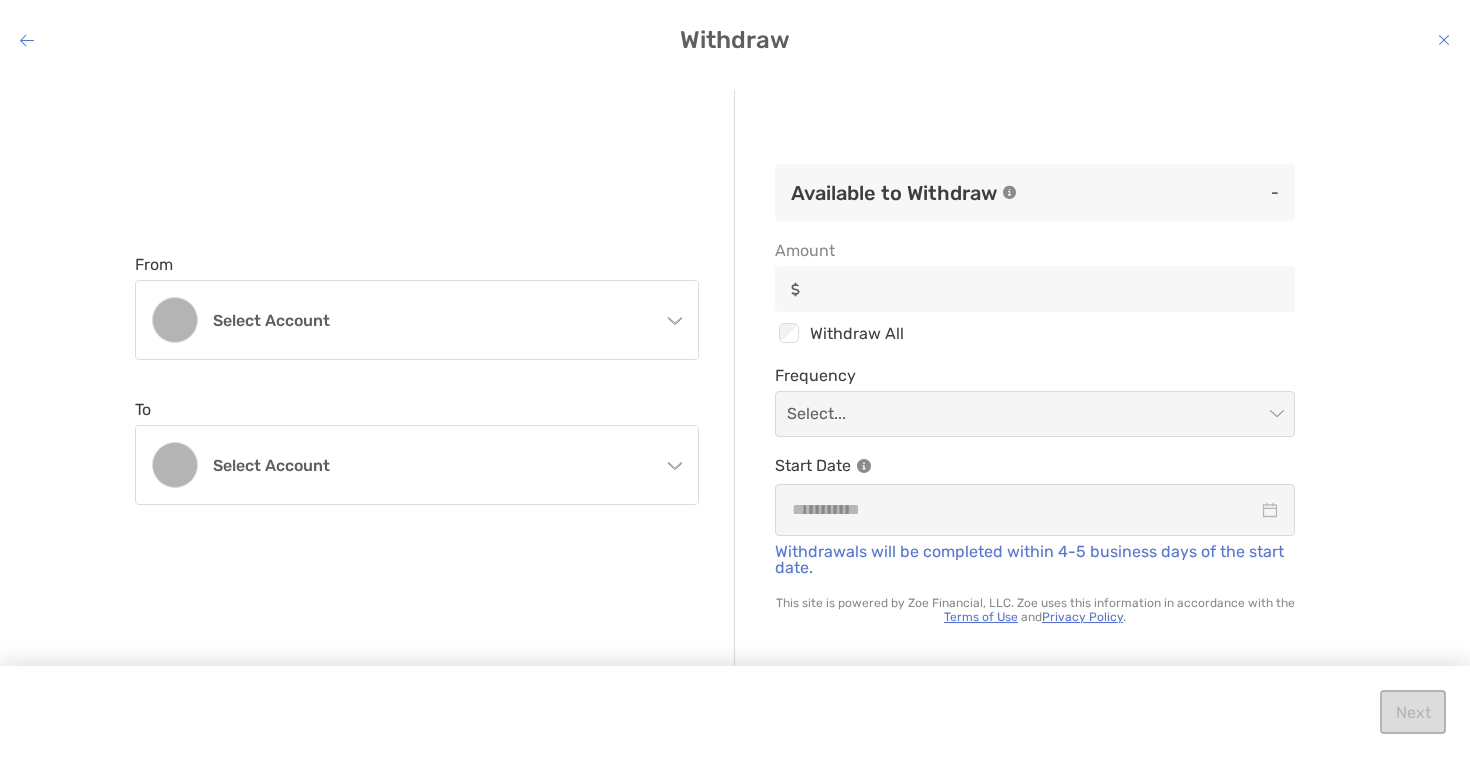 click 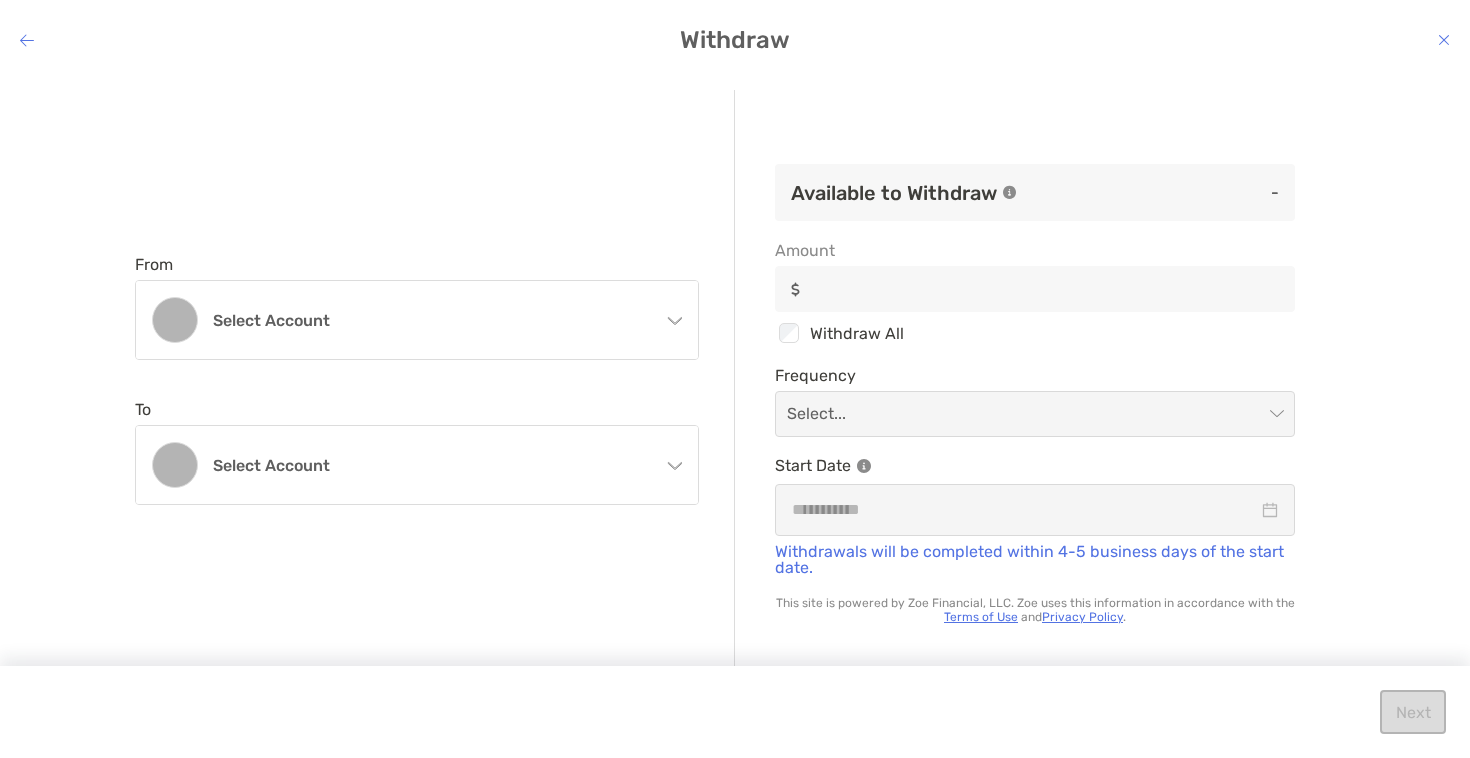 click on "From Select account Individual Individual 8MS05131 - Yuwoon Choi Traditional IRA Traditional IRA 8MS05132 - Yuwoon Choi Joint 8MS05133 - Co Owned To Select account Add account" at bounding box center (435, 380) 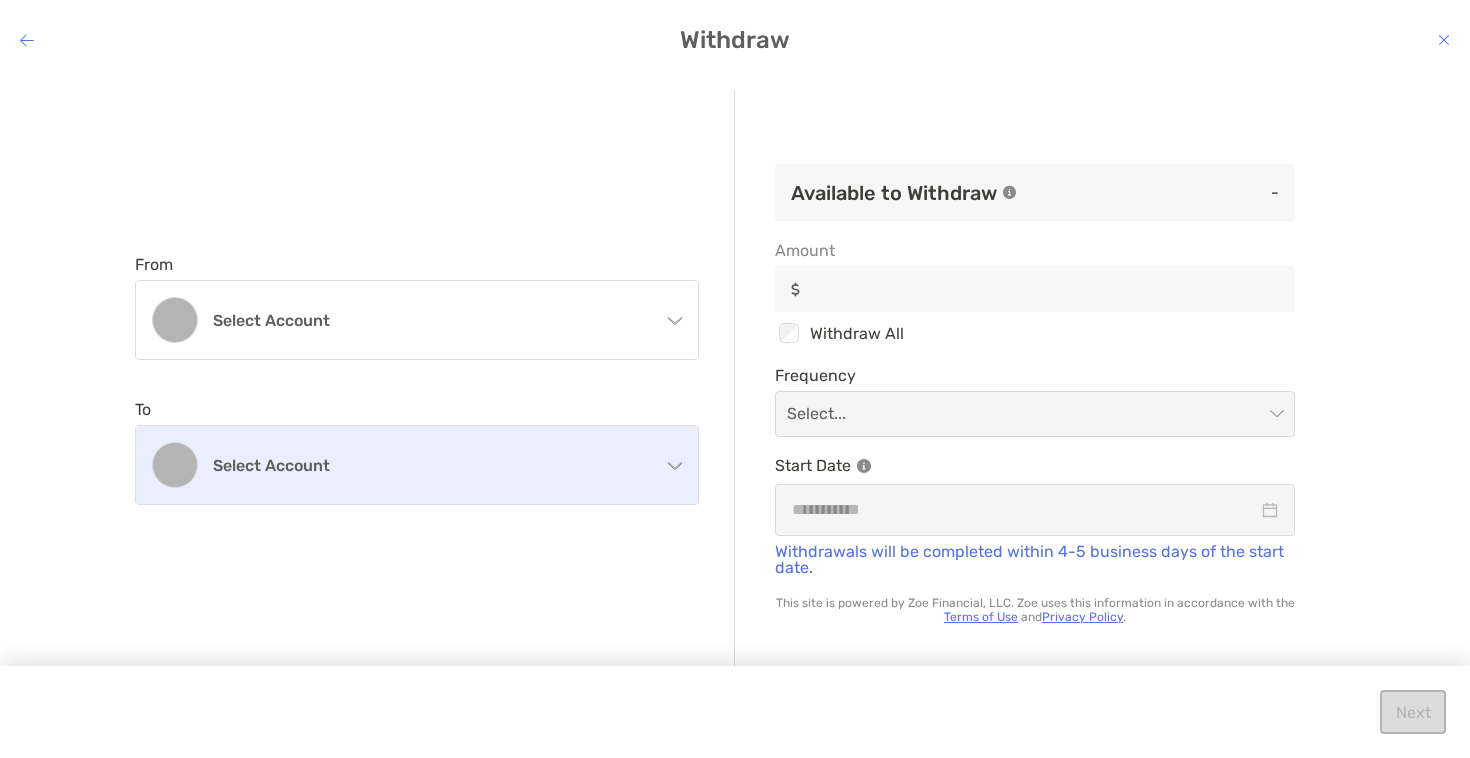 click on "Select account" at bounding box center [417, 465] 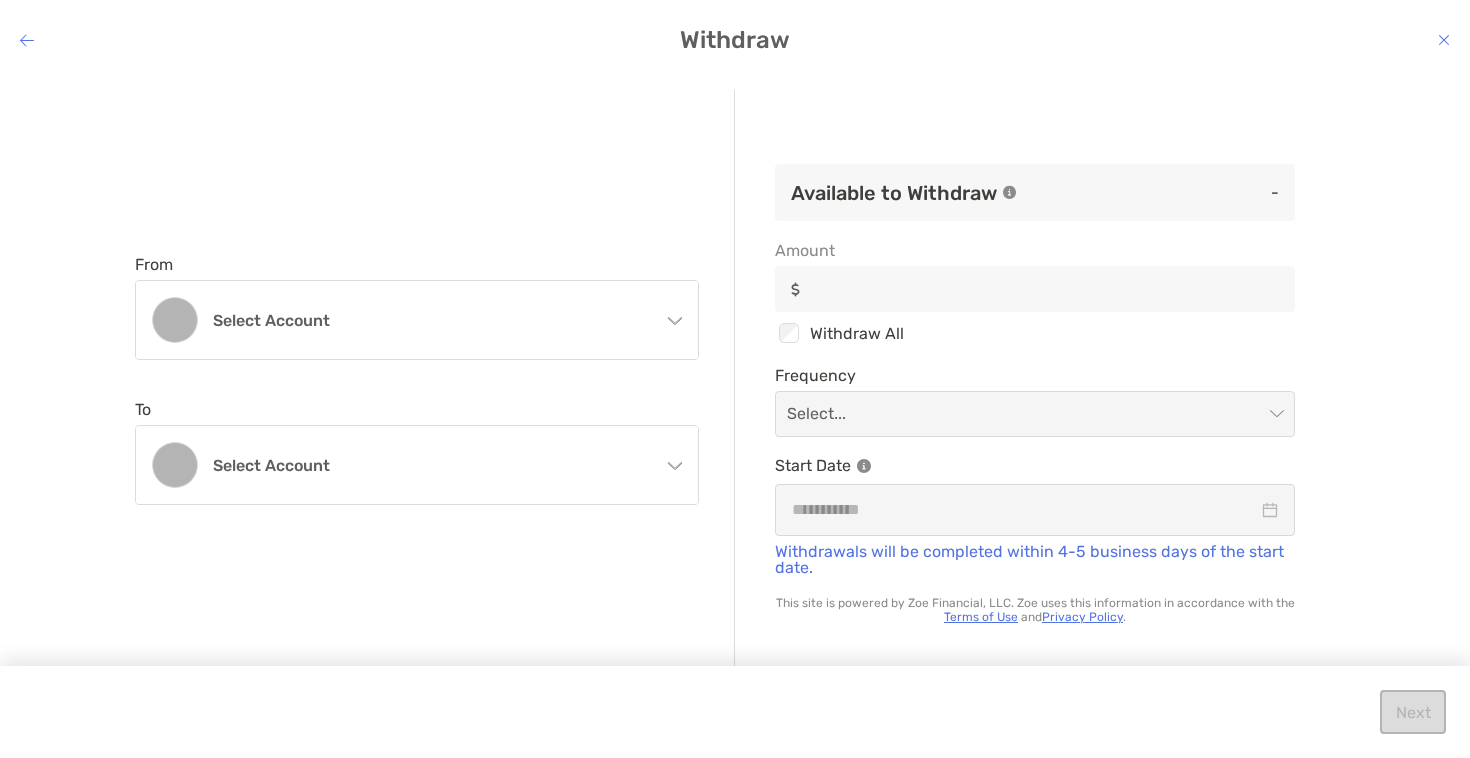click on "From Select account Individual Individual 8MS05131 - Yuwoon Choi Traditional IRA Traditional IRA 8MS05132 - Yuwoon Choi Joint 8MS05133 - Co Owned To Select account Add account" at bounding box center [435, 380] 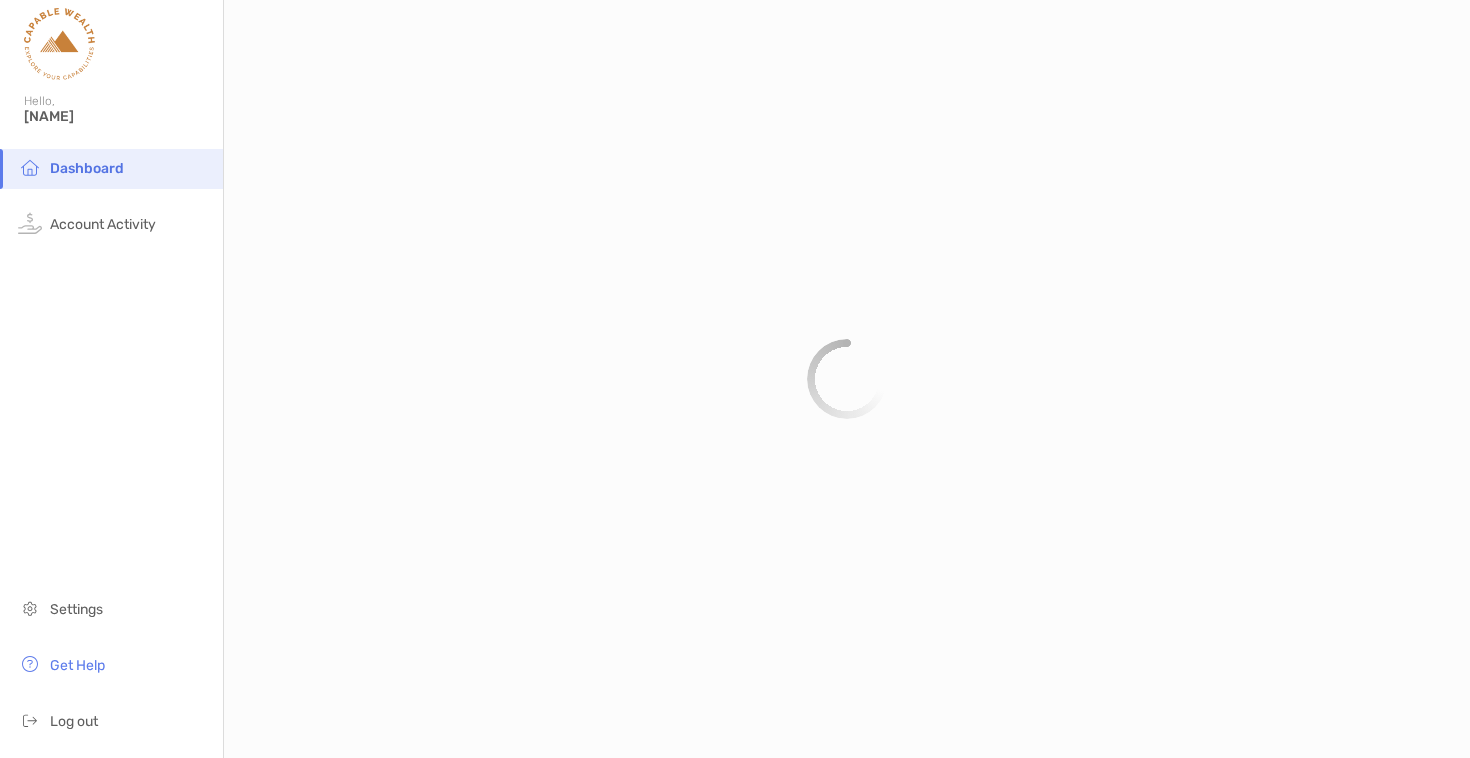 scroll, scrollTop: 0, scrollLeft: 0, axis: both 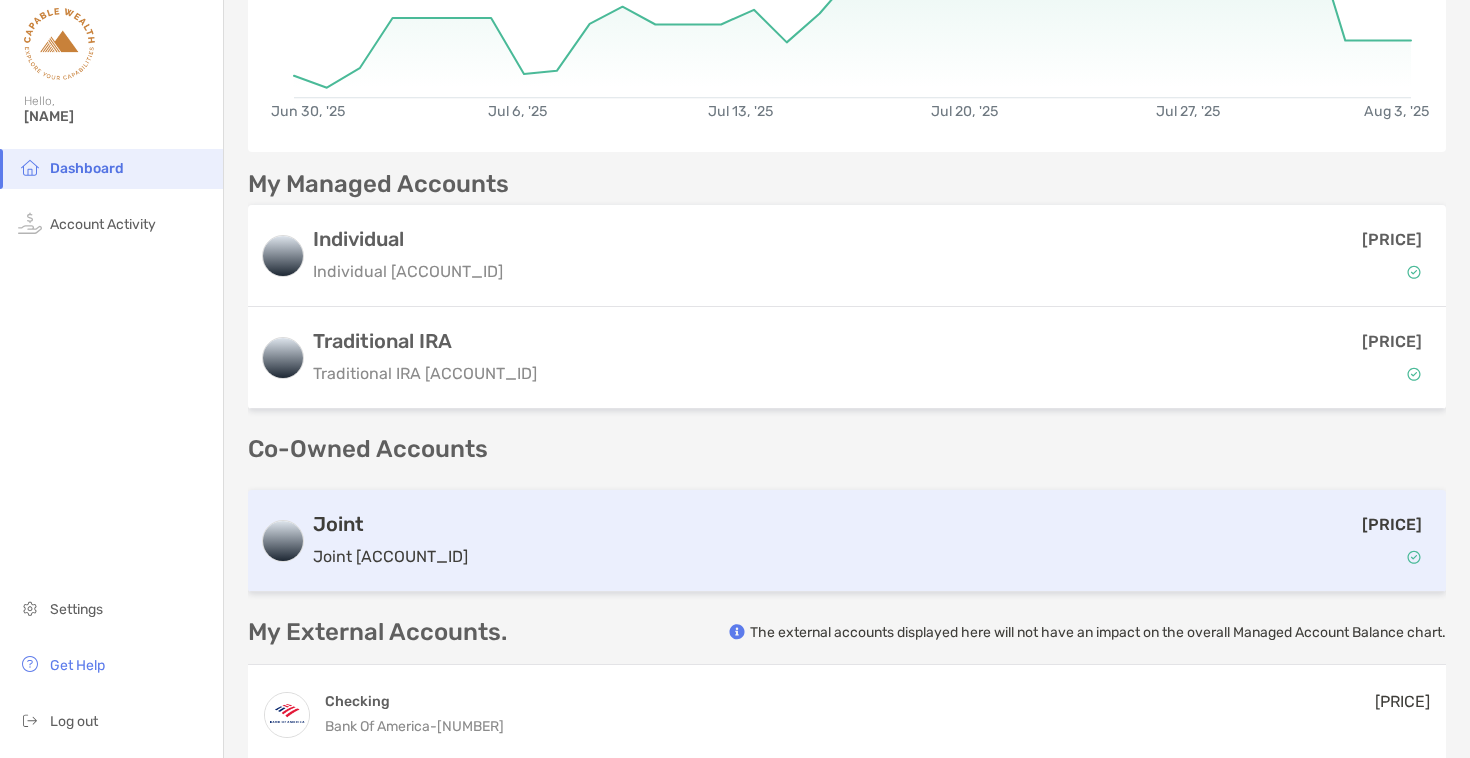 click on "[PRICE]" at bounding box center (955, 541) 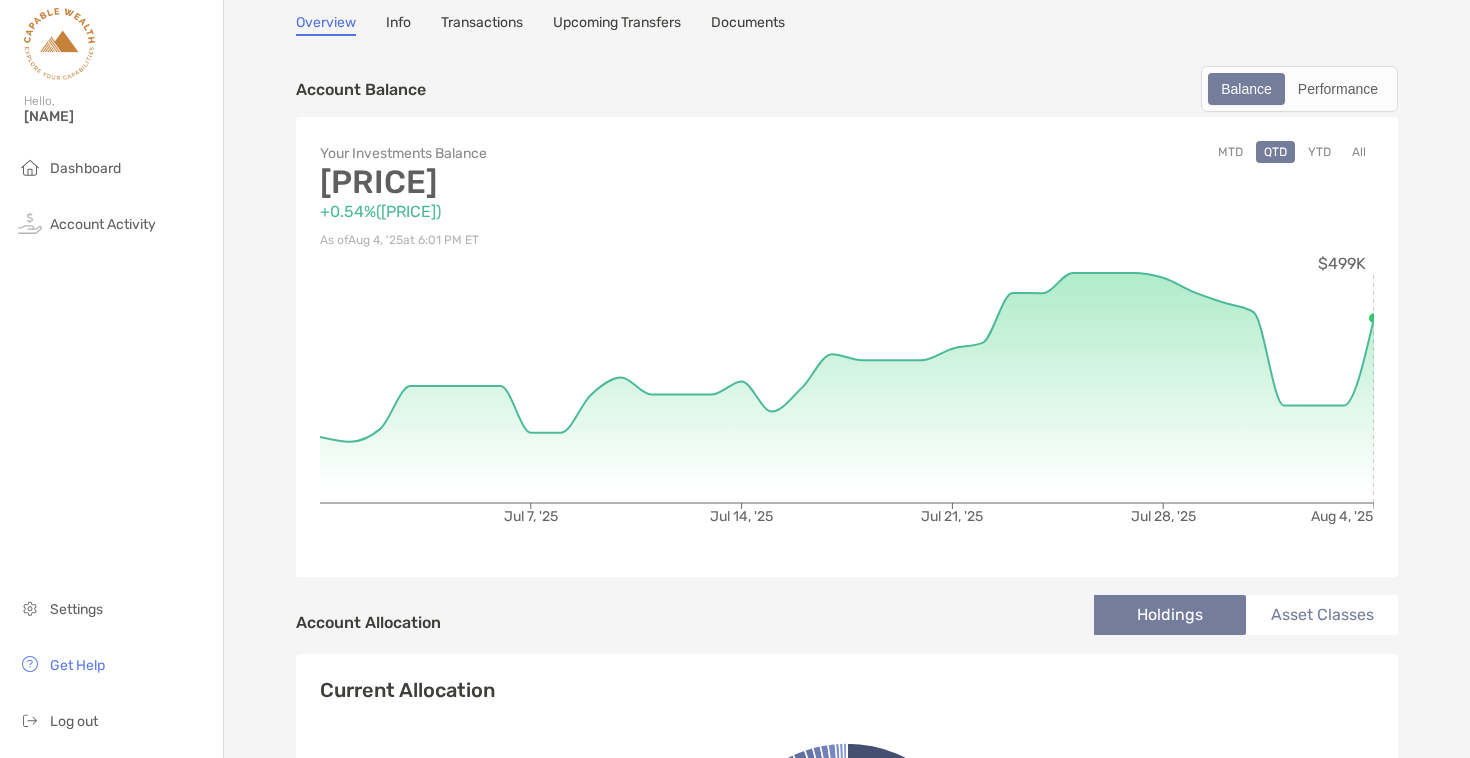 scroll, scrollTop: 0, scrollLeft: 0, axis: both 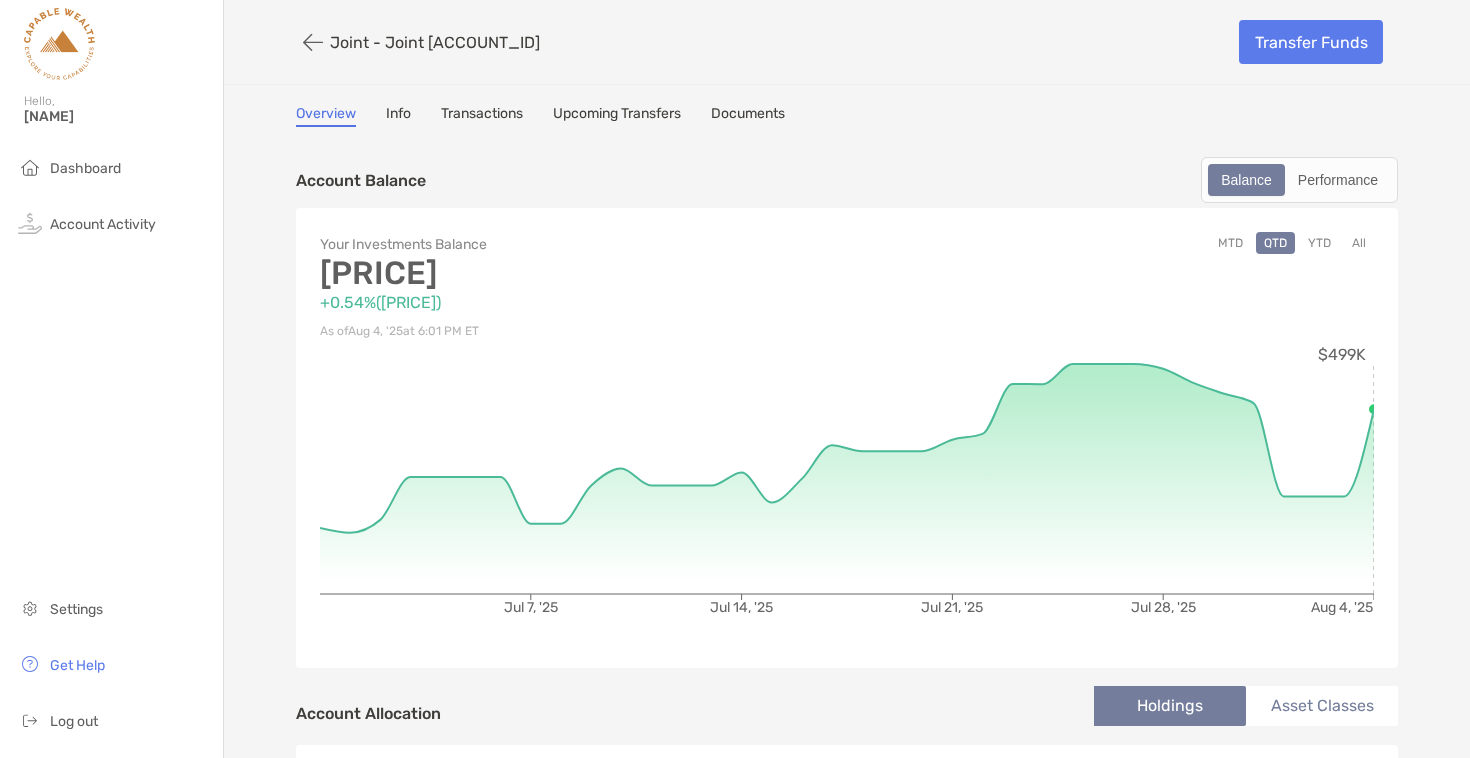 click on "Documents" at bounding box center [748, 116] 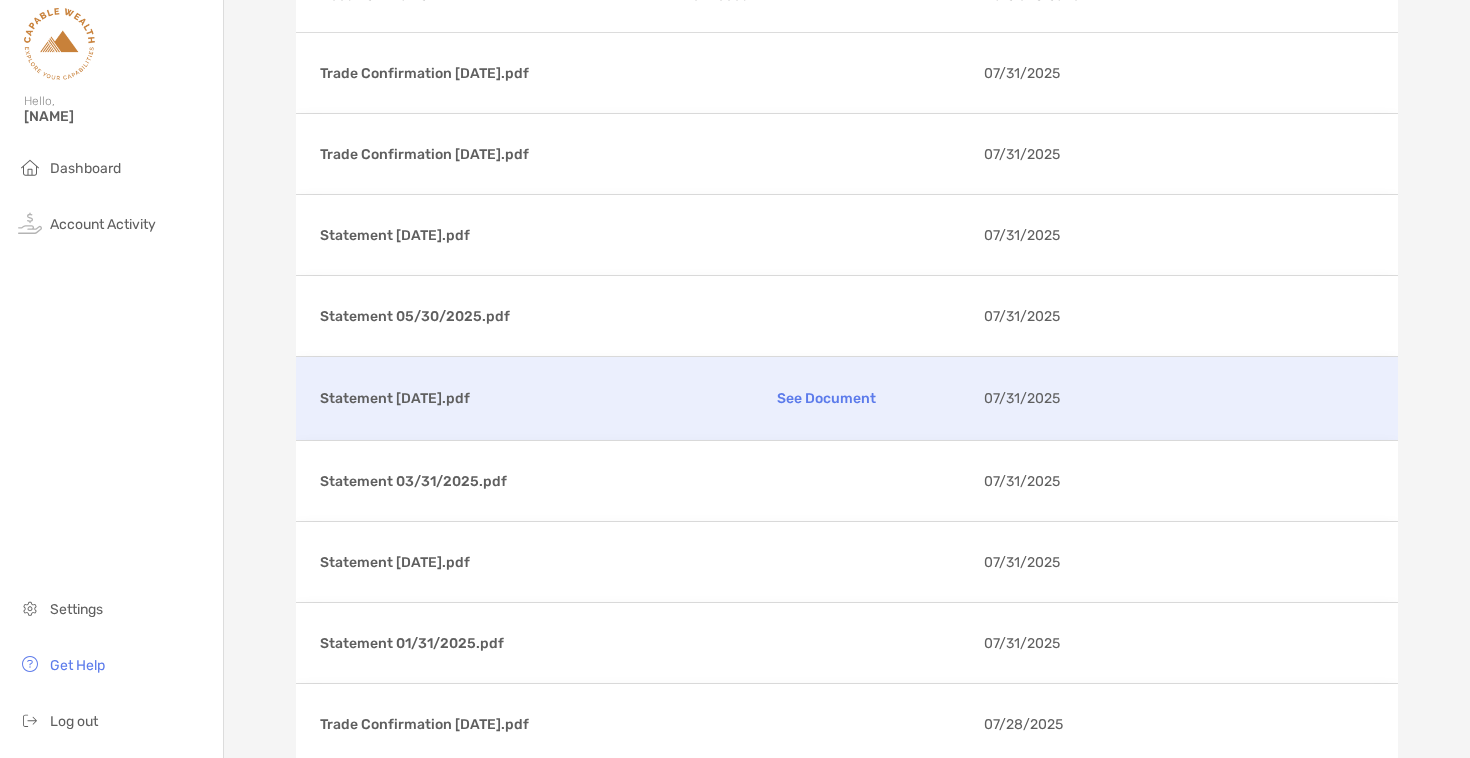 scroll, scrollTop: 0, scrollLeft: 0, axis: both 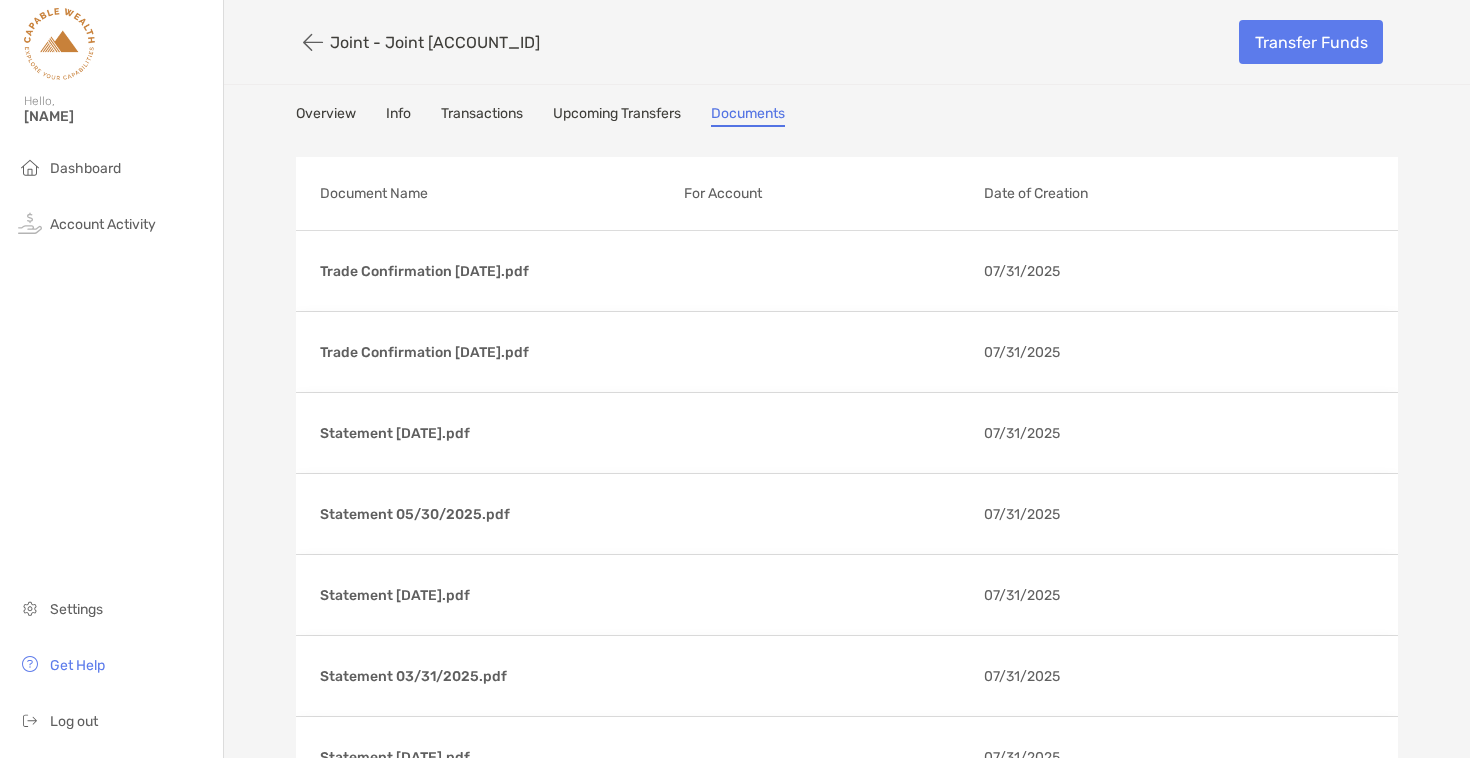 click on "Transactions" at bounding box center [482, 116] 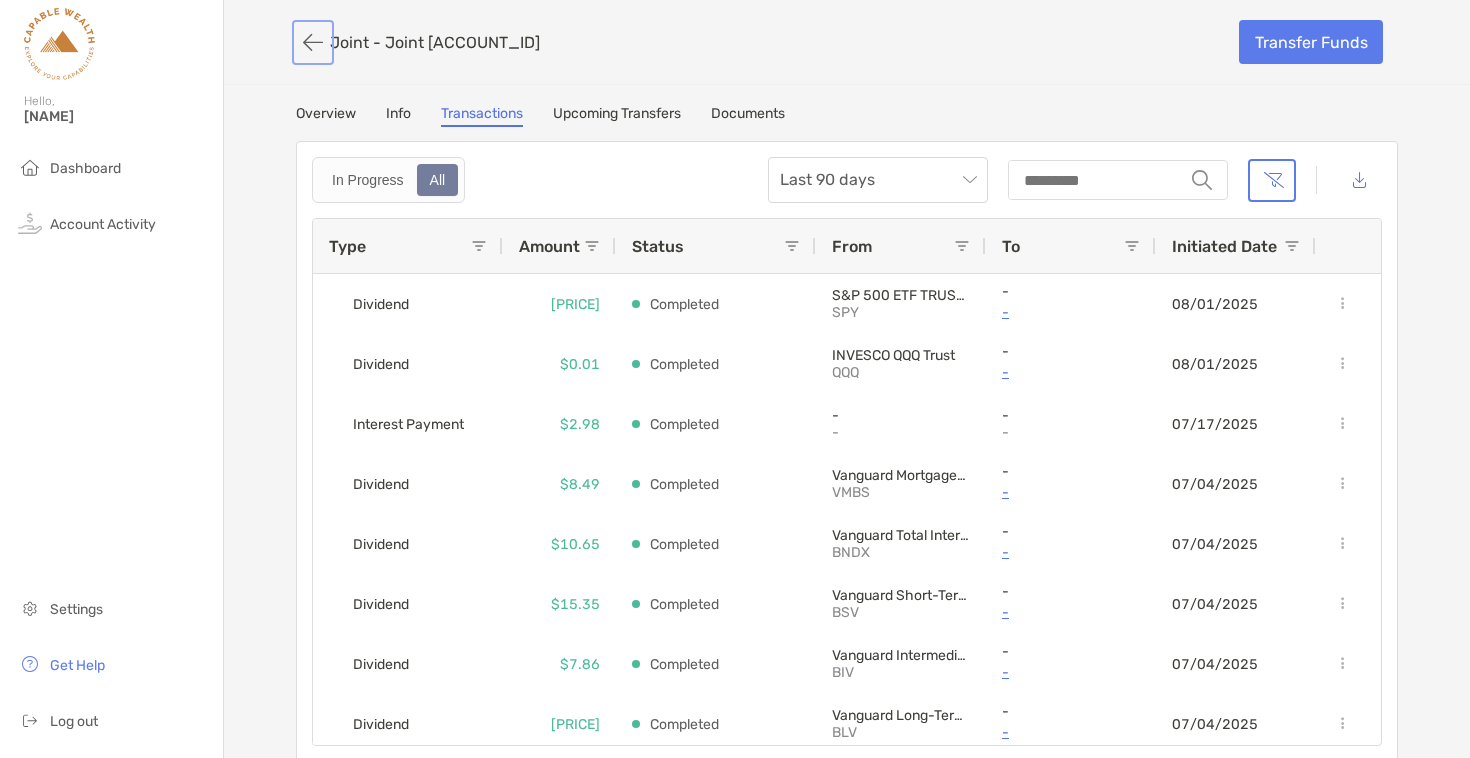 click at bounding box center (313, 42) 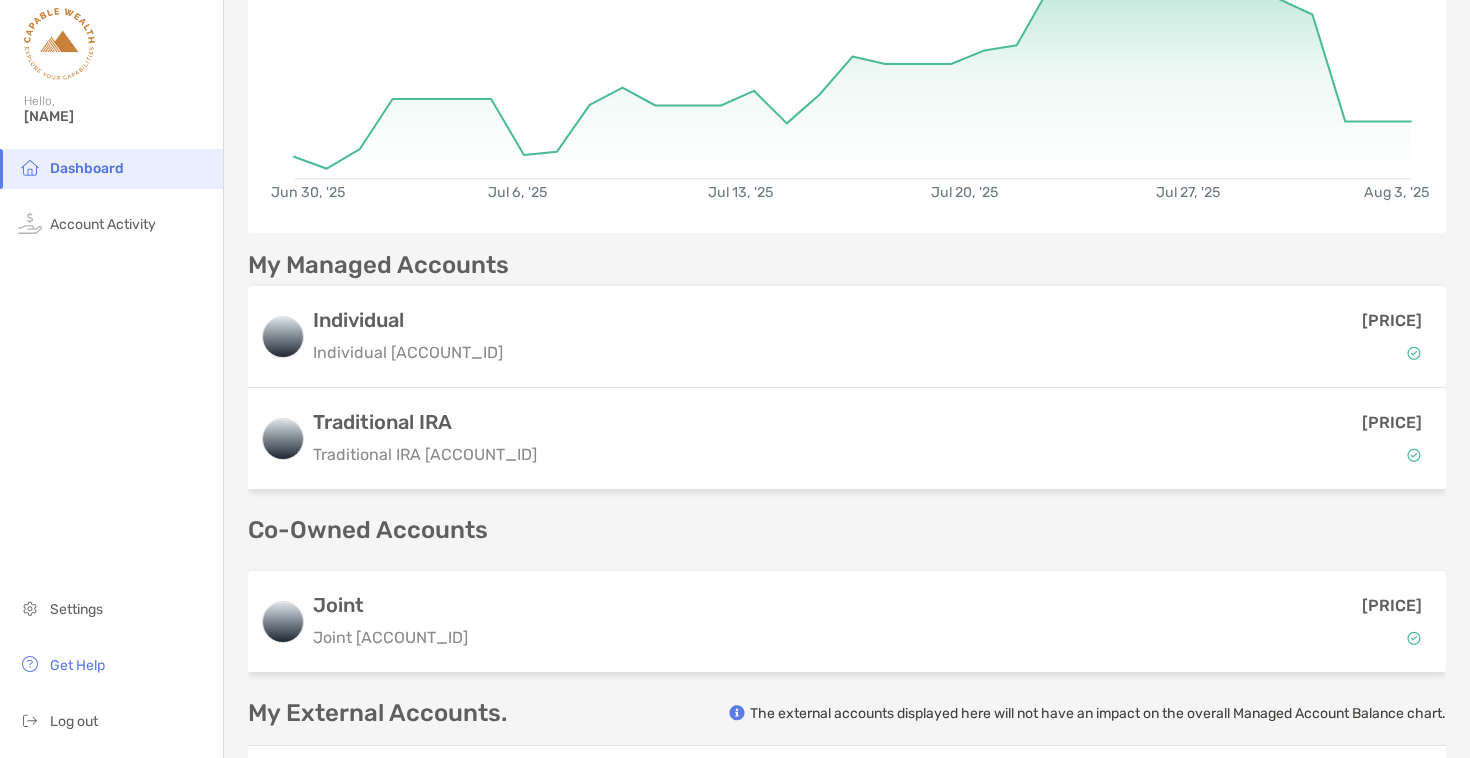 scroll, scrollTop: 434, scrollLeft: 0, axis: vertical 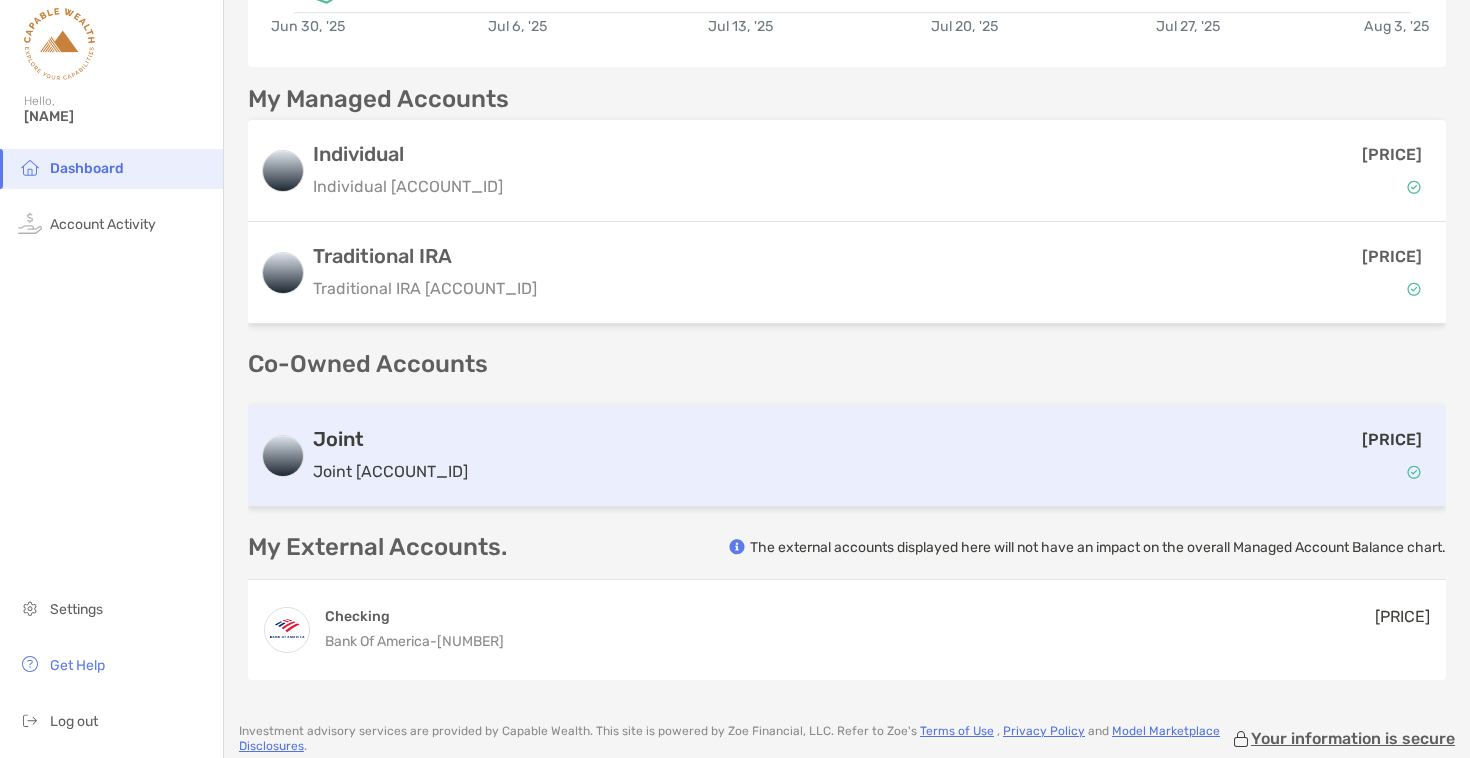 click on "Joint" at bounding box center (390, 439) 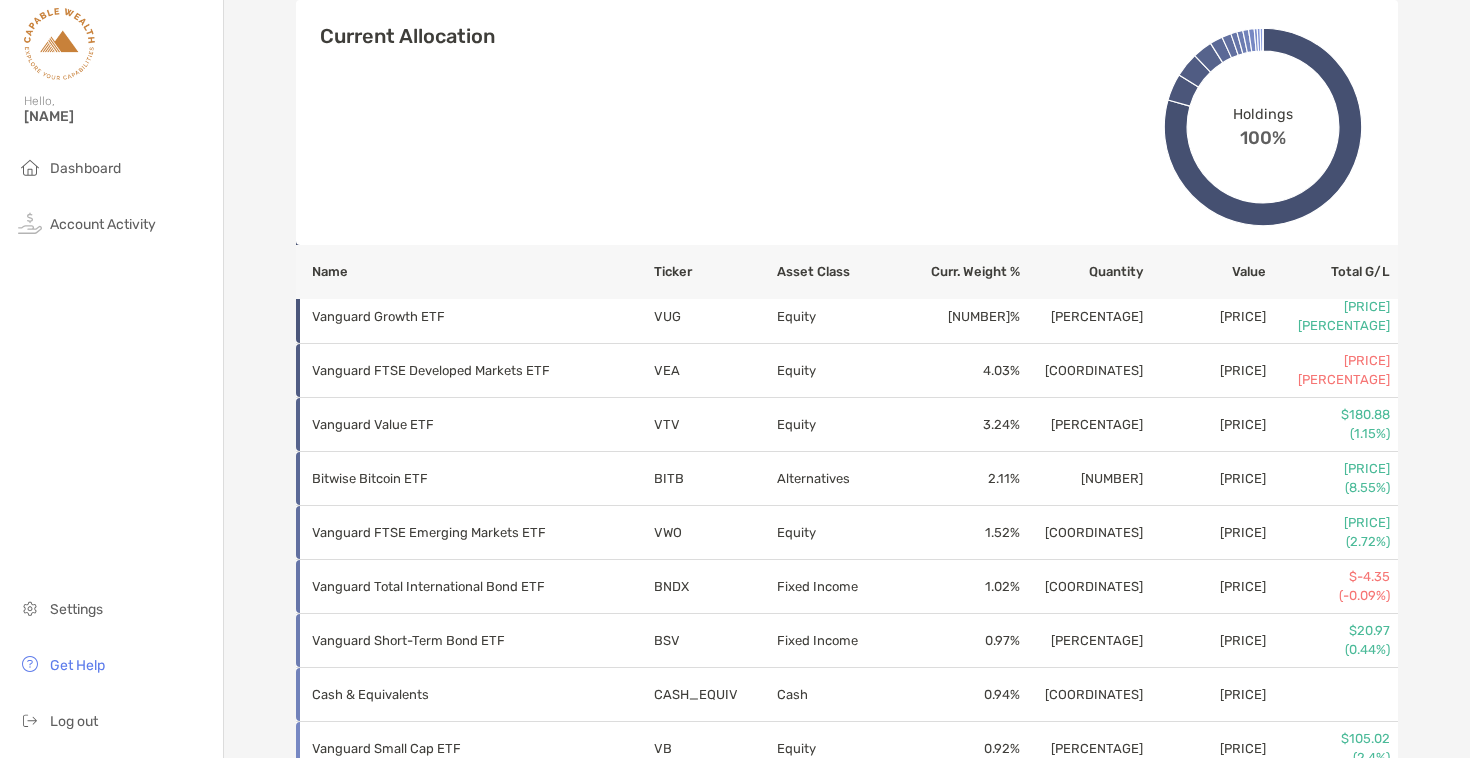 scroll, scrollTop: 0, scrollLeft: 0, axis: both 